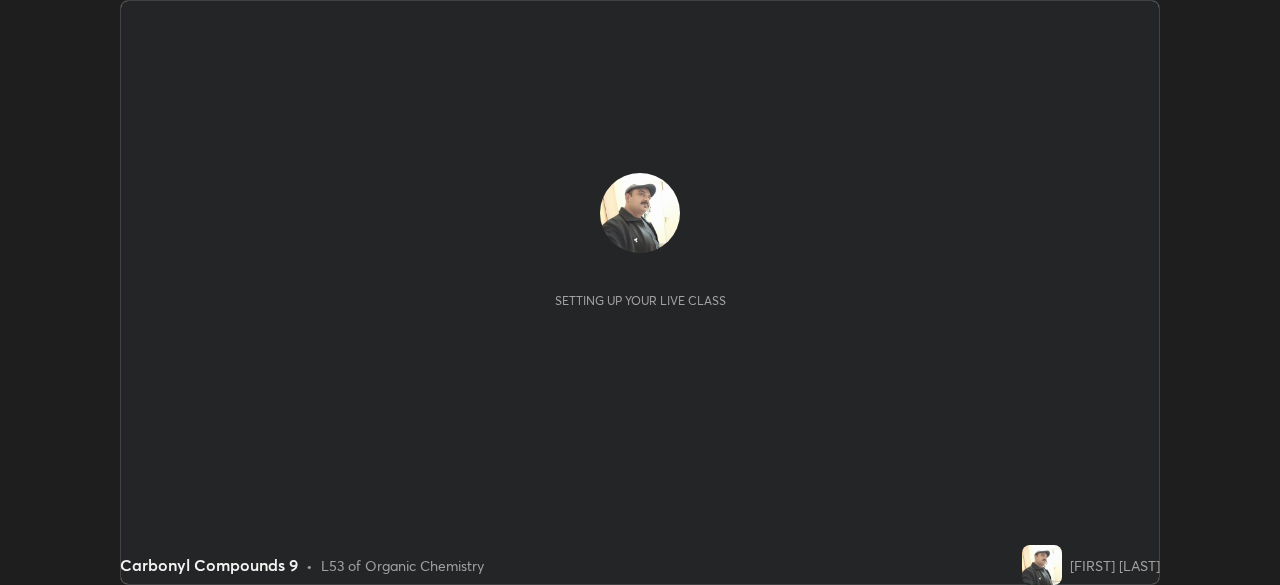 scroll, scrollTop: 0, scrollLeft: 0, axis: both 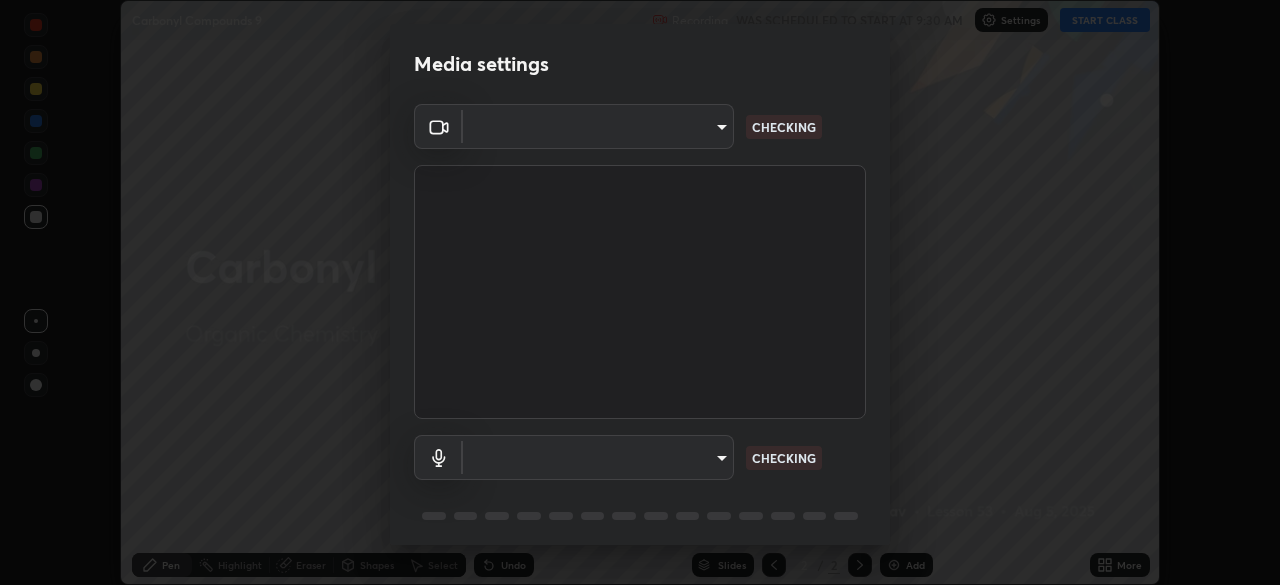 click on "Erase all Carbonyl Compounds 9 Recording WAS SCHEDULED TO START AT  9:30 AM Settings START CLASS Setting up your live class Carbonyl Compounds 9 • L53 of Organic Chemistry [FIRST] [LAST] Pen Highlight Eraser Shapes Select Undo Slides 2 / 2 Add More No doubts shared Encourage your learners to ask a doubt for better clarity Report an issue Reason for reporting Buffering Chat not working Audio - Video sync issue Educator video quality low ​ Attach an image Report Media settings ​ CHECKING ​ CHECKING 1 / 5 Next" at bounding box center (640, 292) 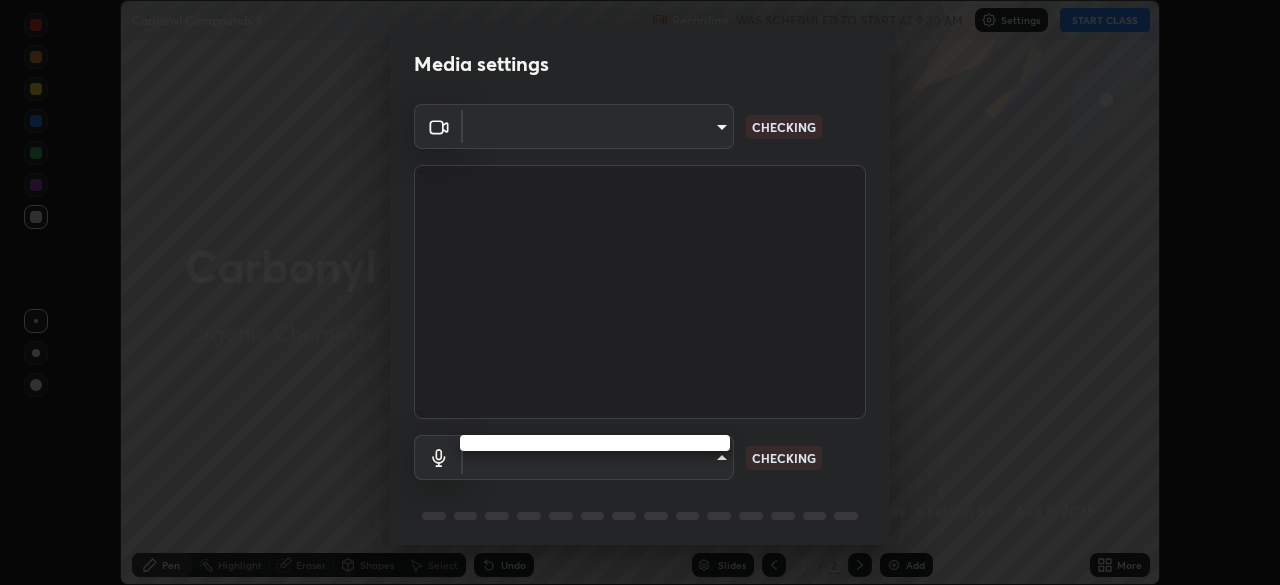 type on "85d16ec95aa84cac57c58139e5cfc4bfb0706547449b22b2f8fda69051d4463f" 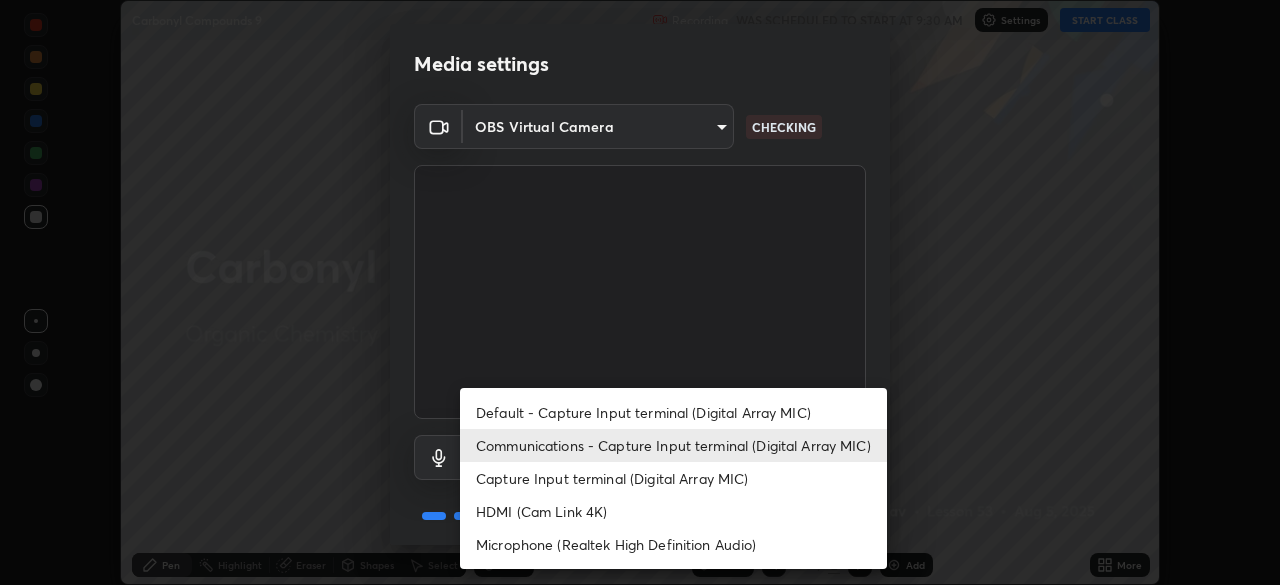 click on "Microphone (Realtek High Definition Audio)" at bounding box center [673, 544] 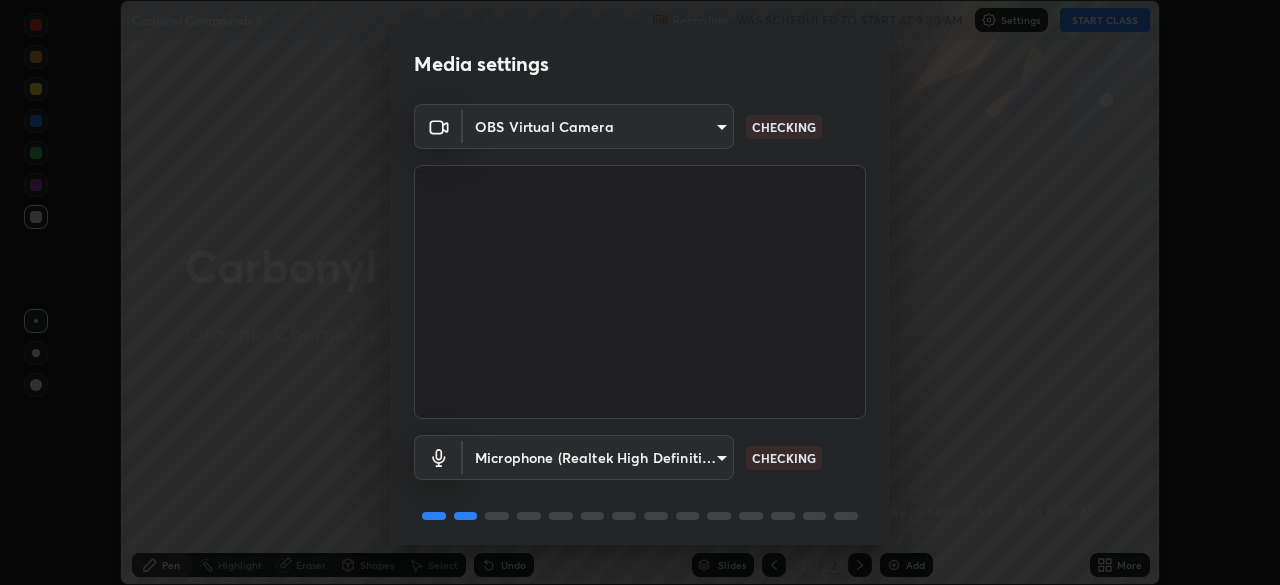 scroll, scrollTop: 71, scrollLeft: 0, axis: vertical 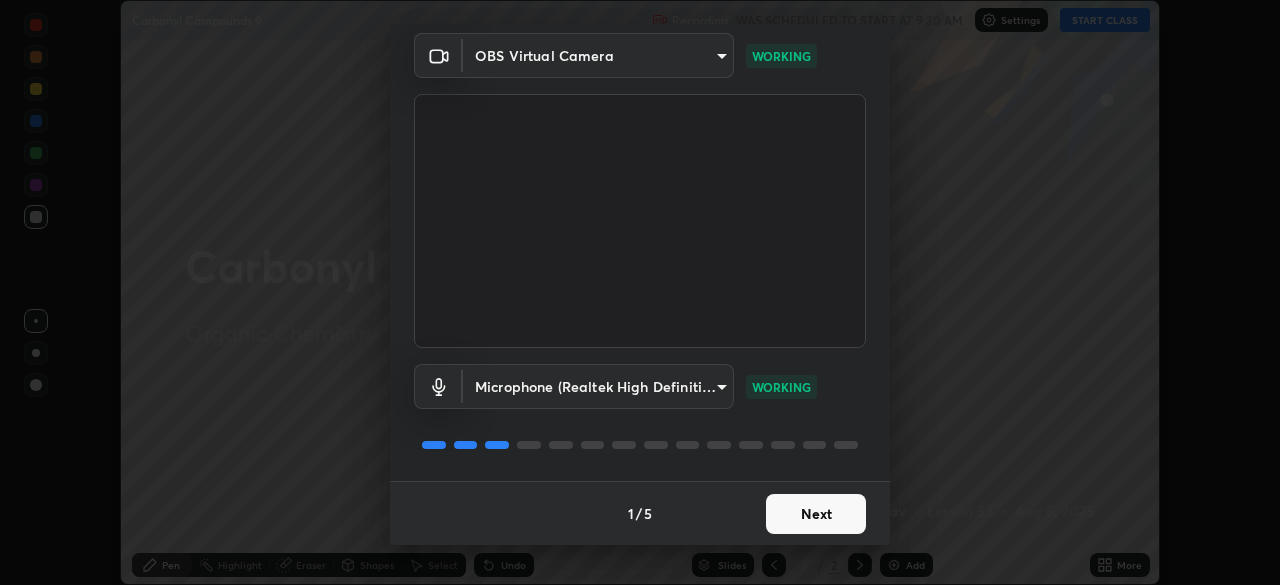 click on "Next" at bounding box center [816, 514] 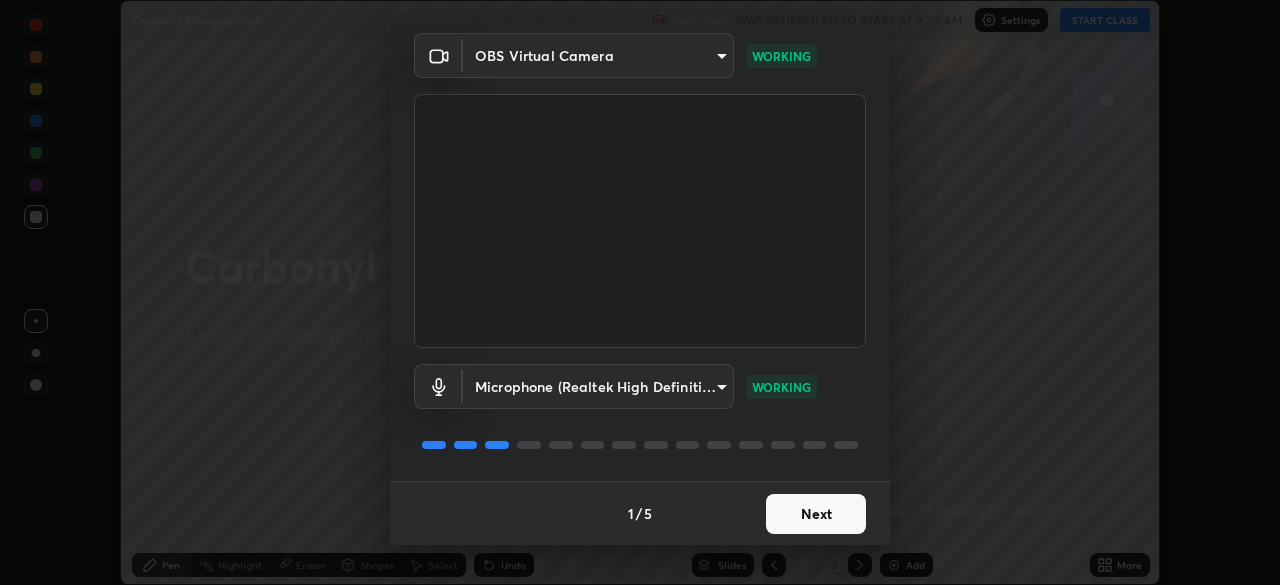 scroll, scrollTop: 0, scrollLeft: 0, axis: both 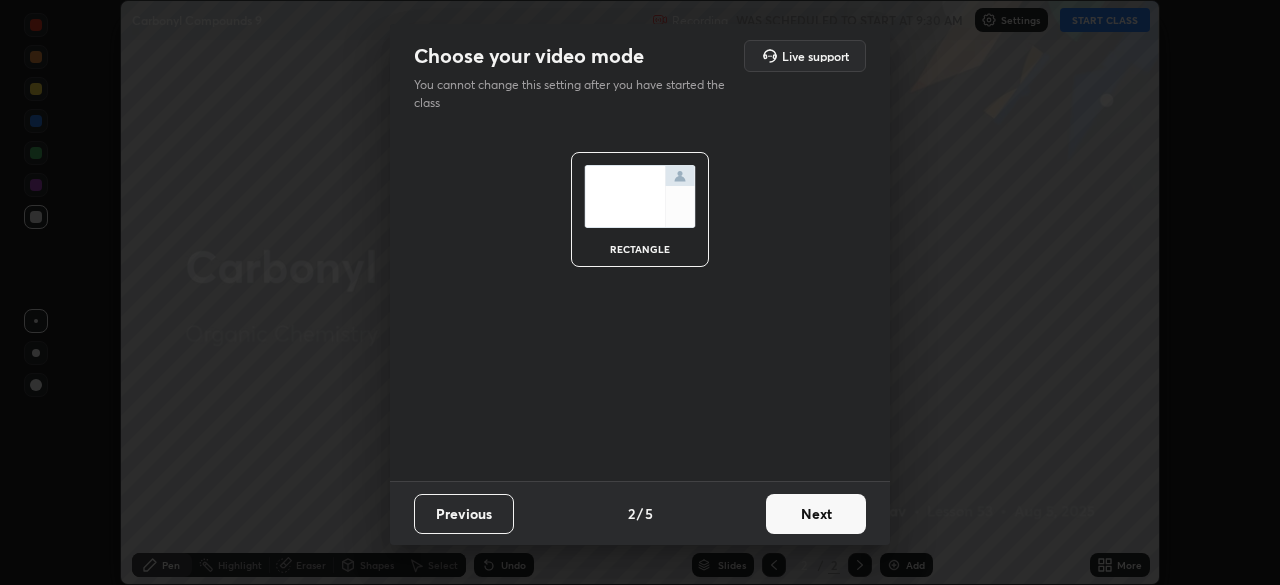 click on "Next" at bounding box center (816, 514) 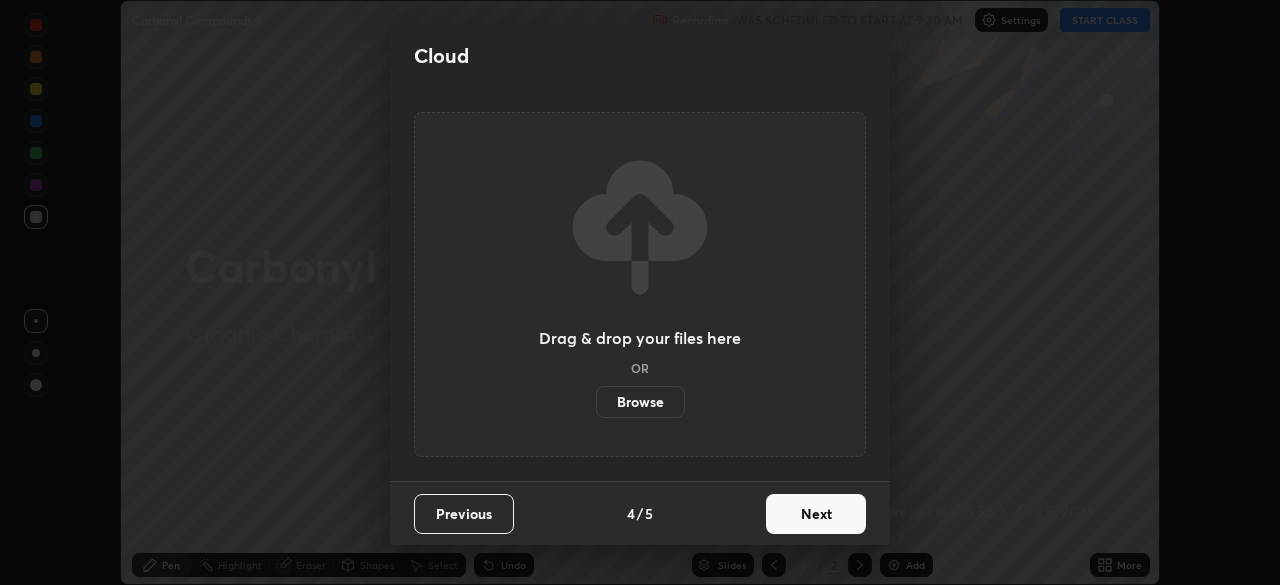 click on "Next" at bounding box center (816, 514) 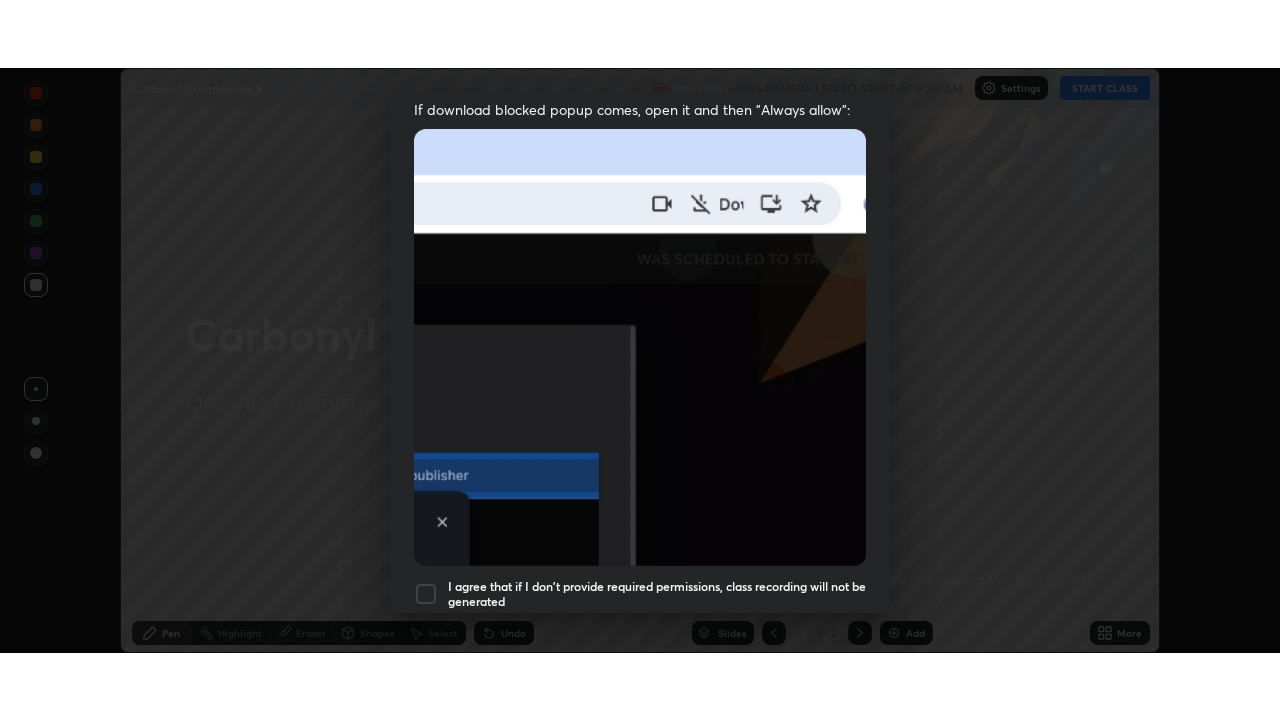 scroll, scrollTop: 479, scrollLeft: 0, axis: vertical 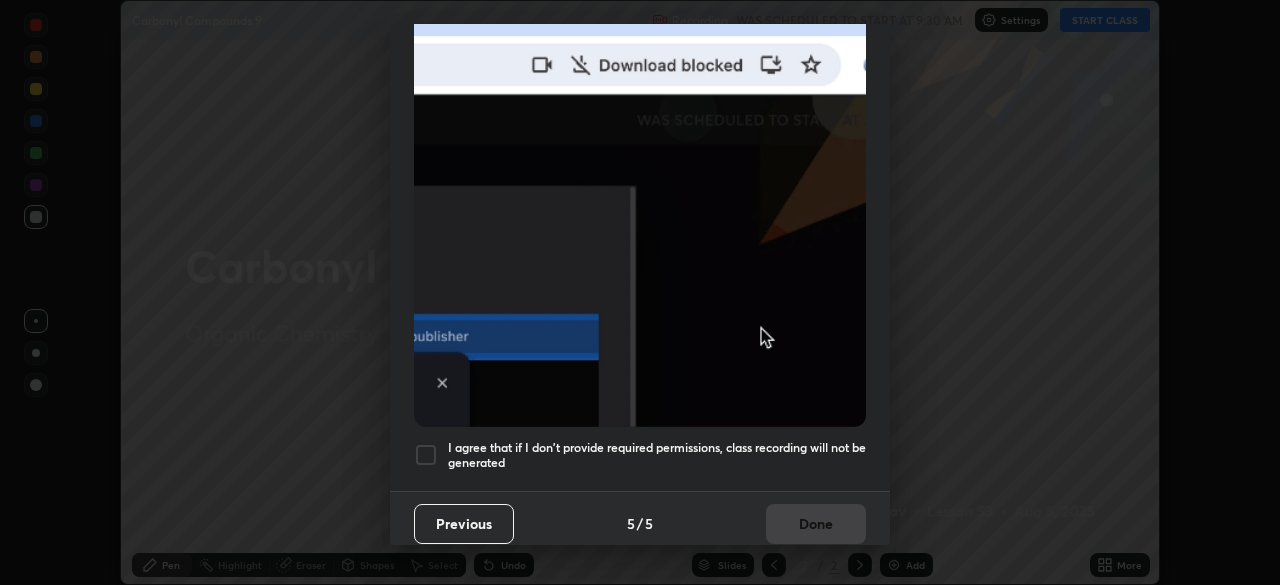 click on "I agree that if I don't provide required permissions, class recording will not be generated" at bounding box center (657, 455) 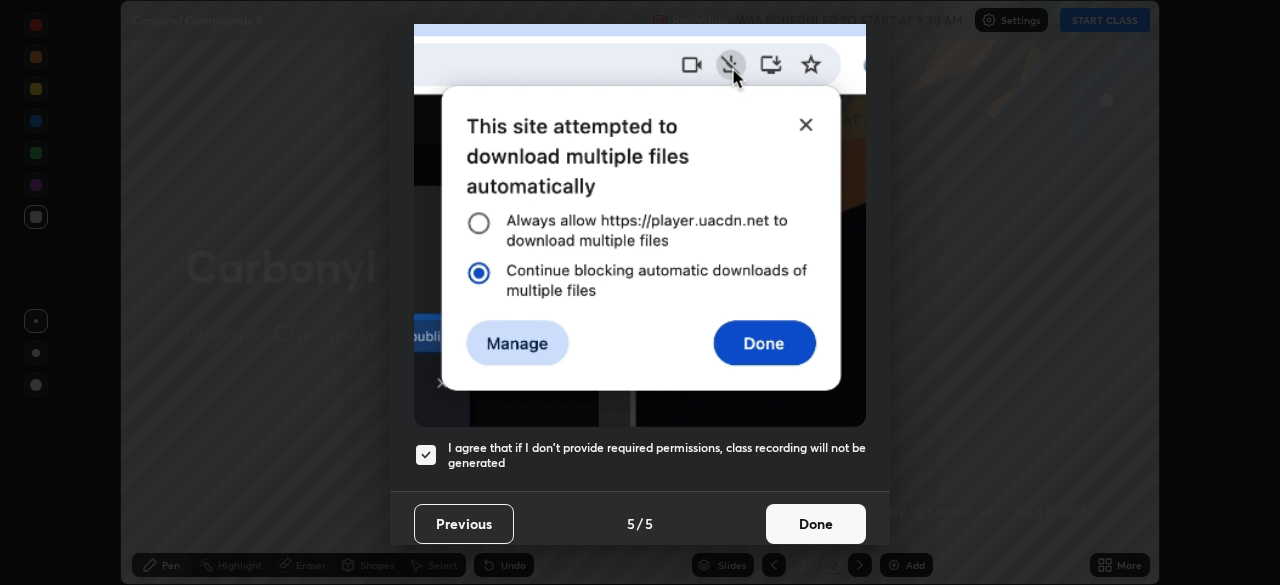 click on "Done" at bounding box center [816, 524] 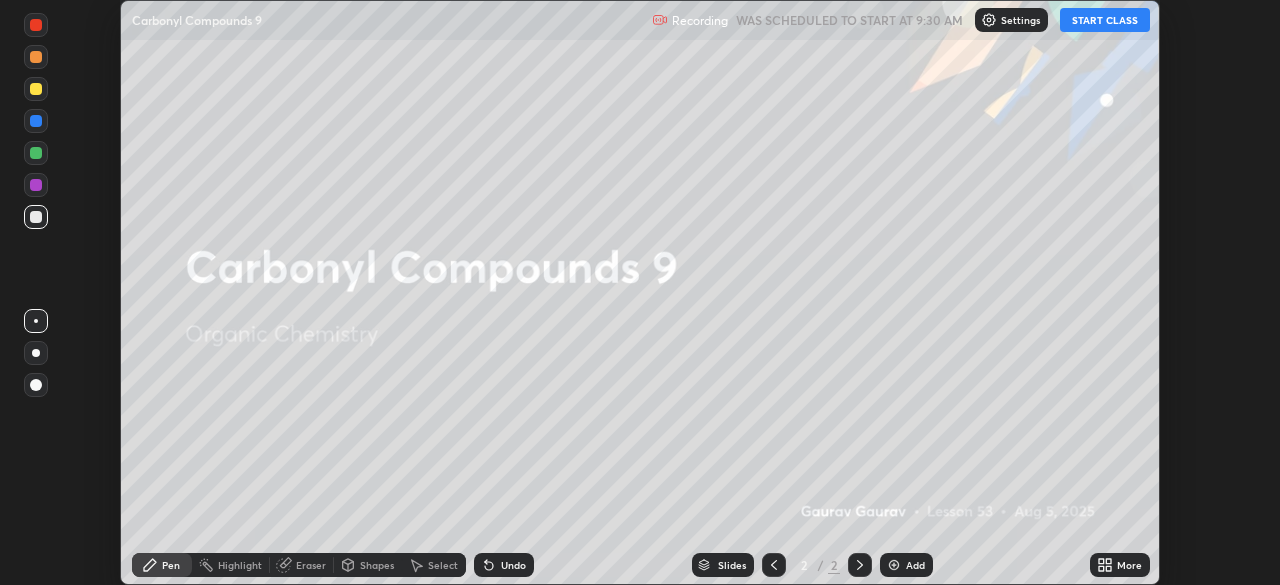 click on "START CLASS" at bounding box center (1105, 20) 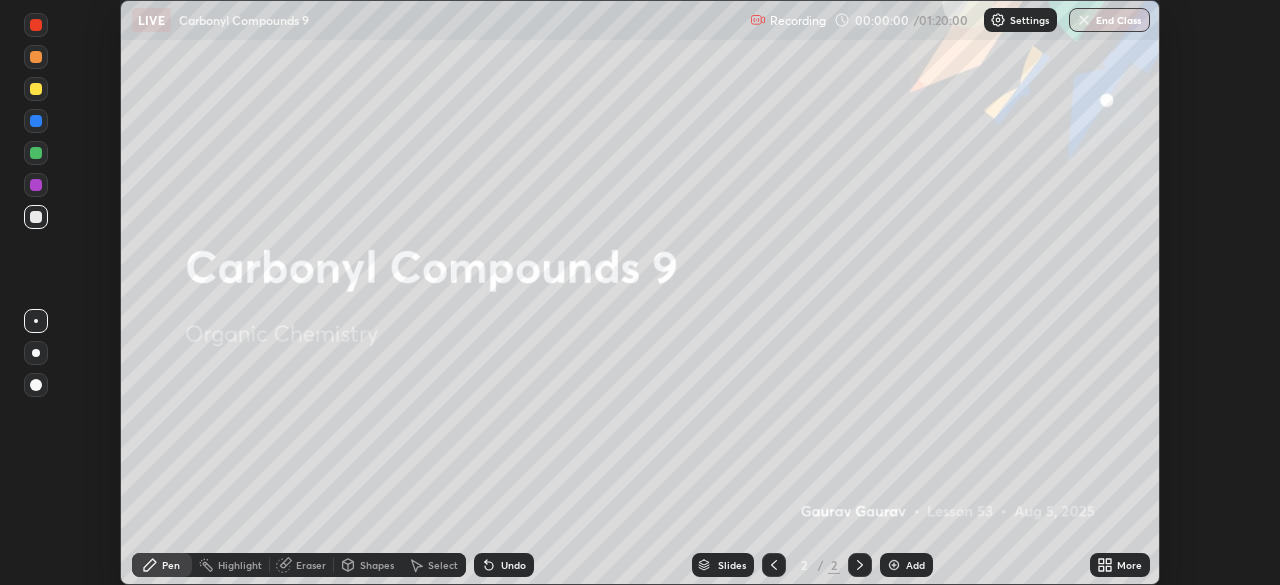 click at bounding box center [894, 565] 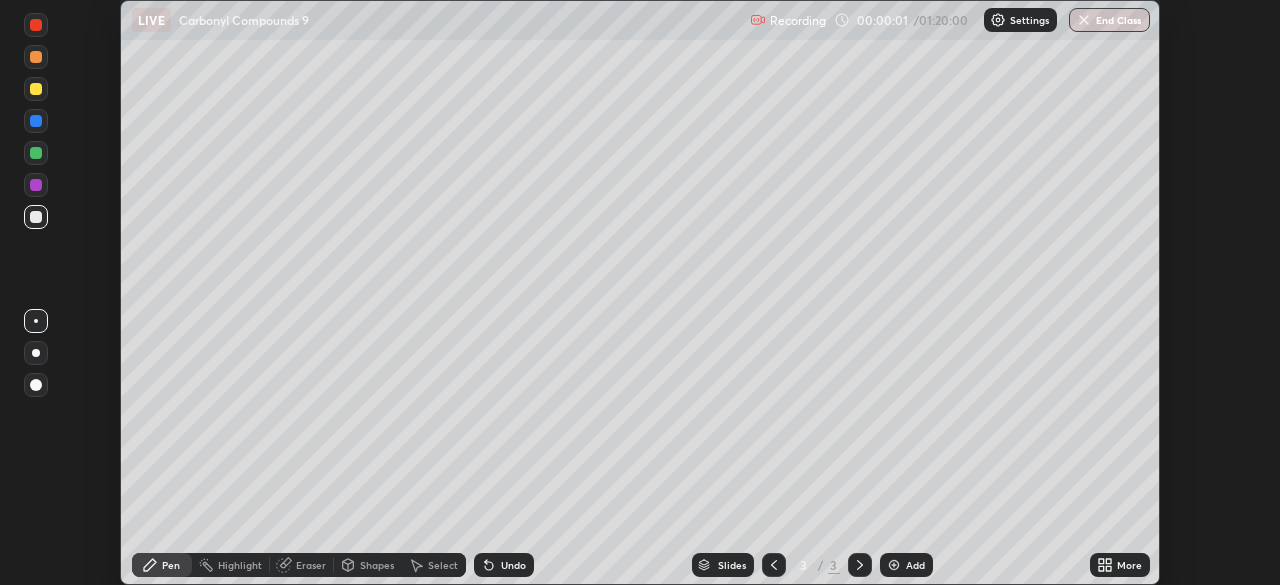 click 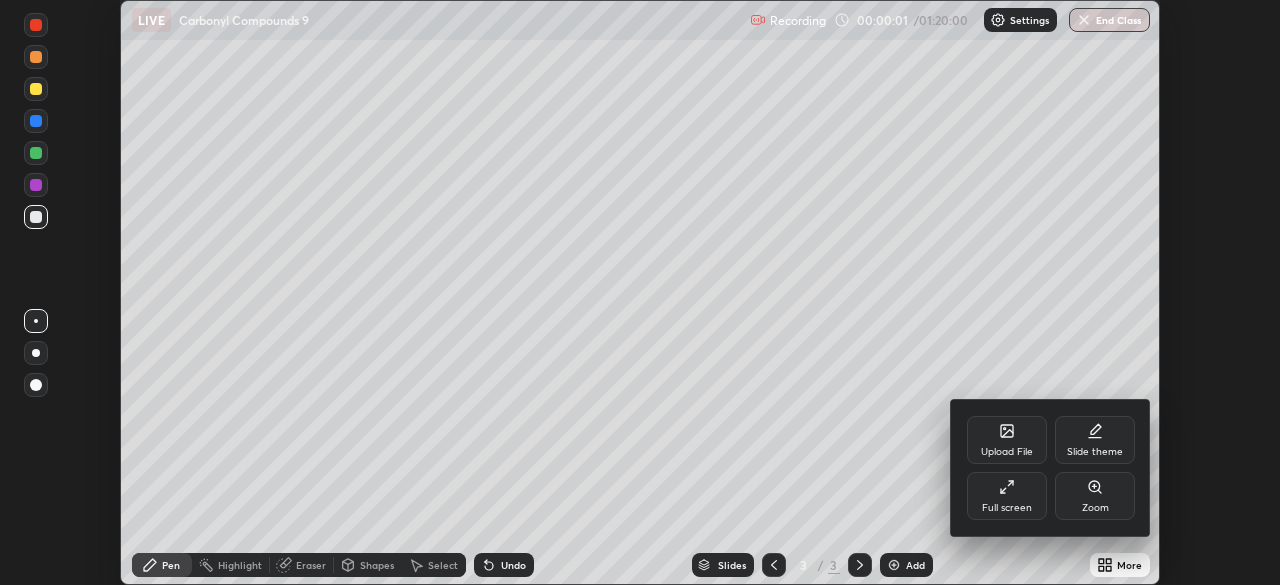 click on "Full screen" at bounding box center [1007, 496] 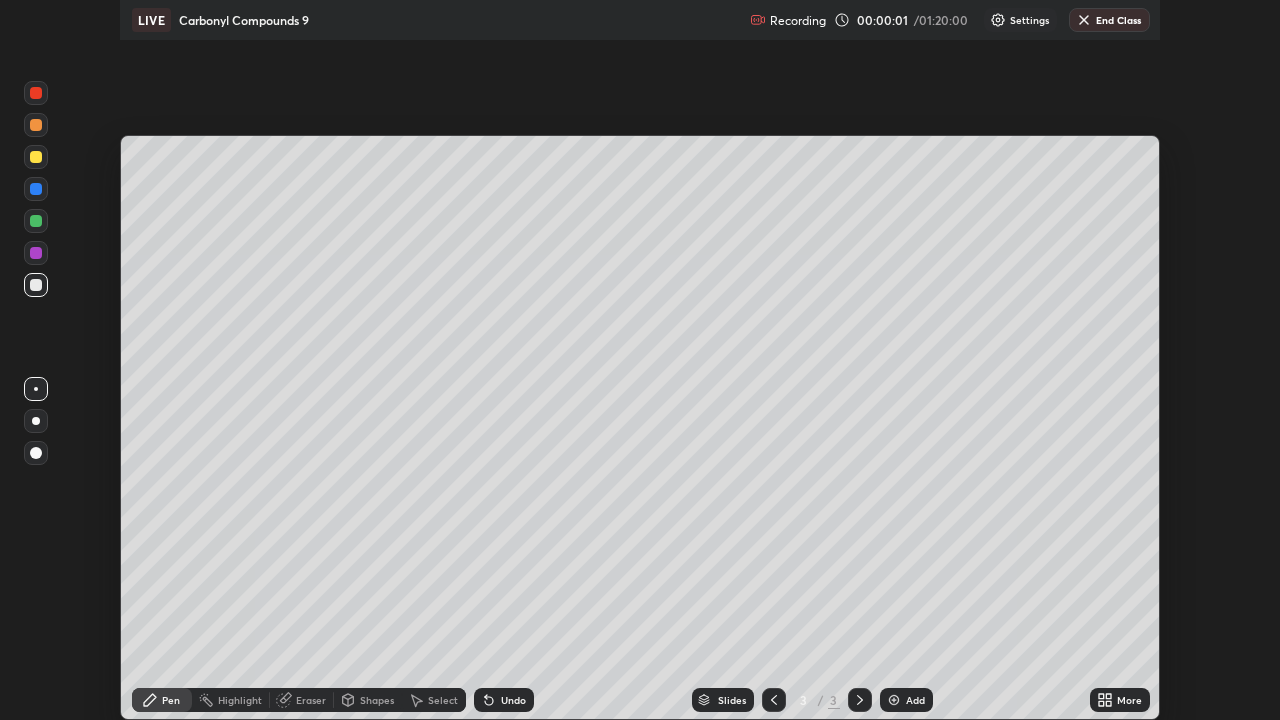 scroll, scrollTop: 99280, scrollLeft: 98720, axis: both 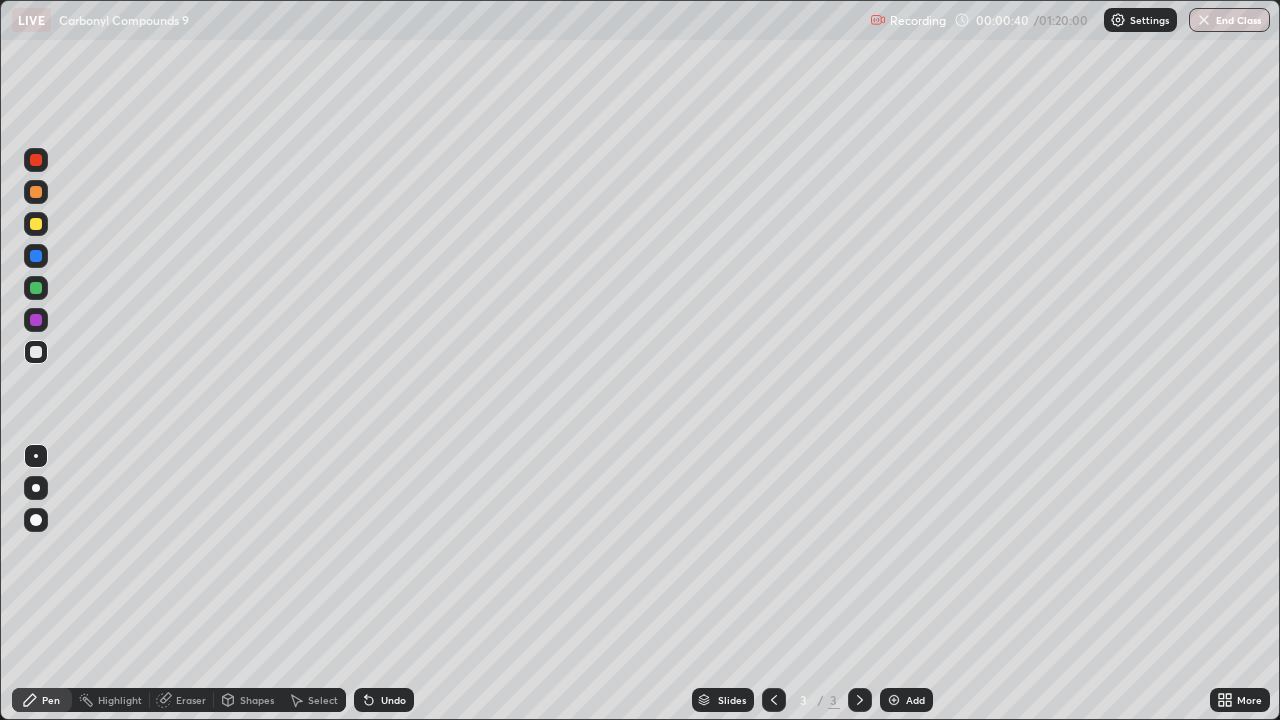 click at bounding box center [36, 224] 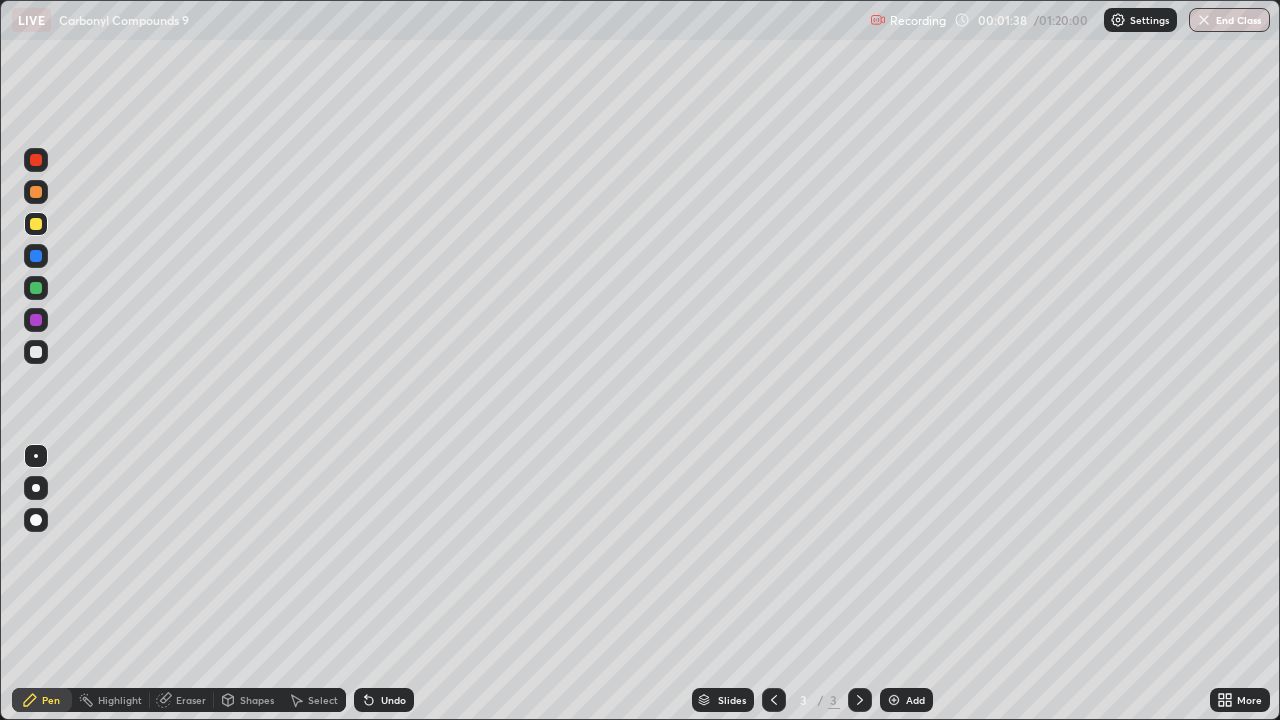 click at bounding box center (36, 352) 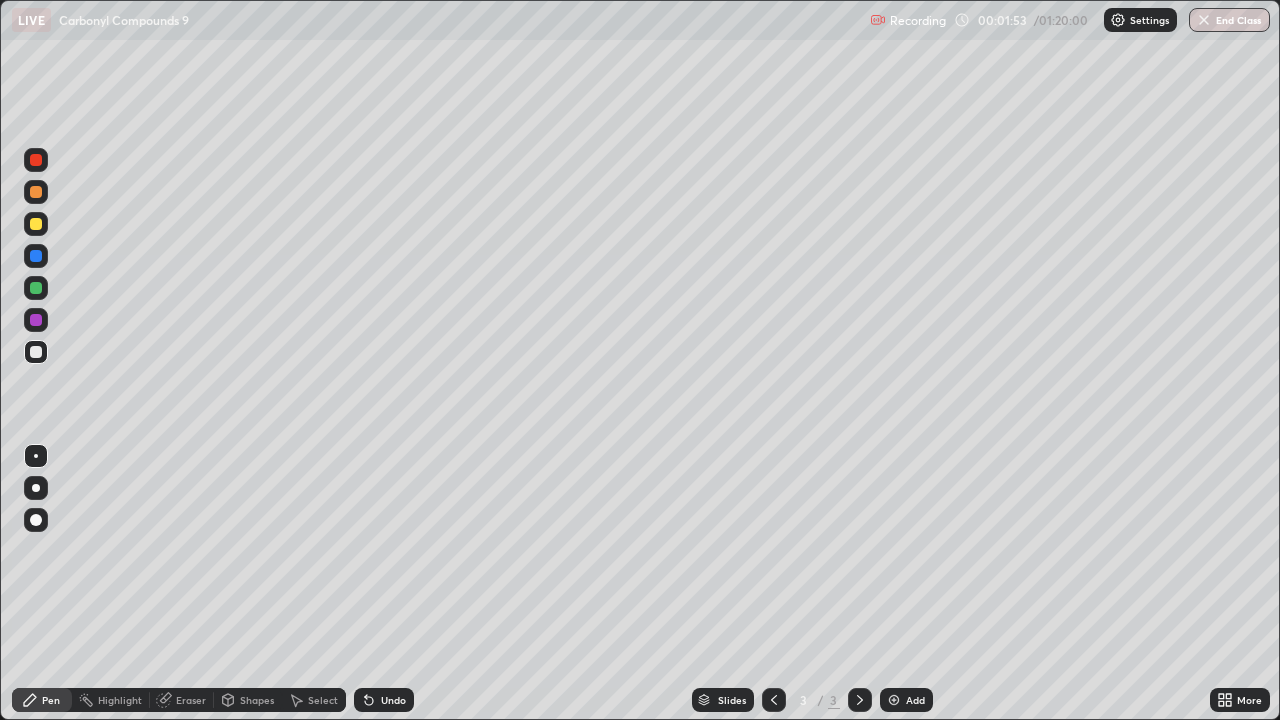 click at bounding box center (36, 224) 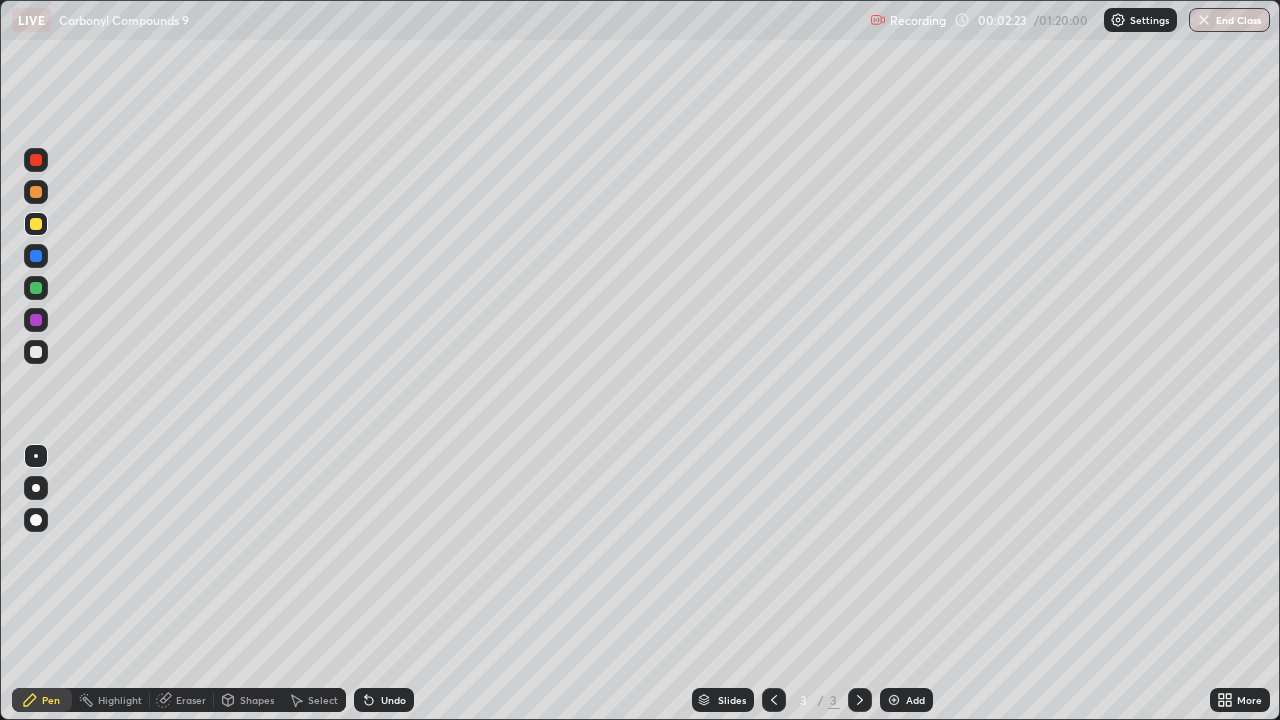 click on "Eraser" at bounding box center [191, 700] 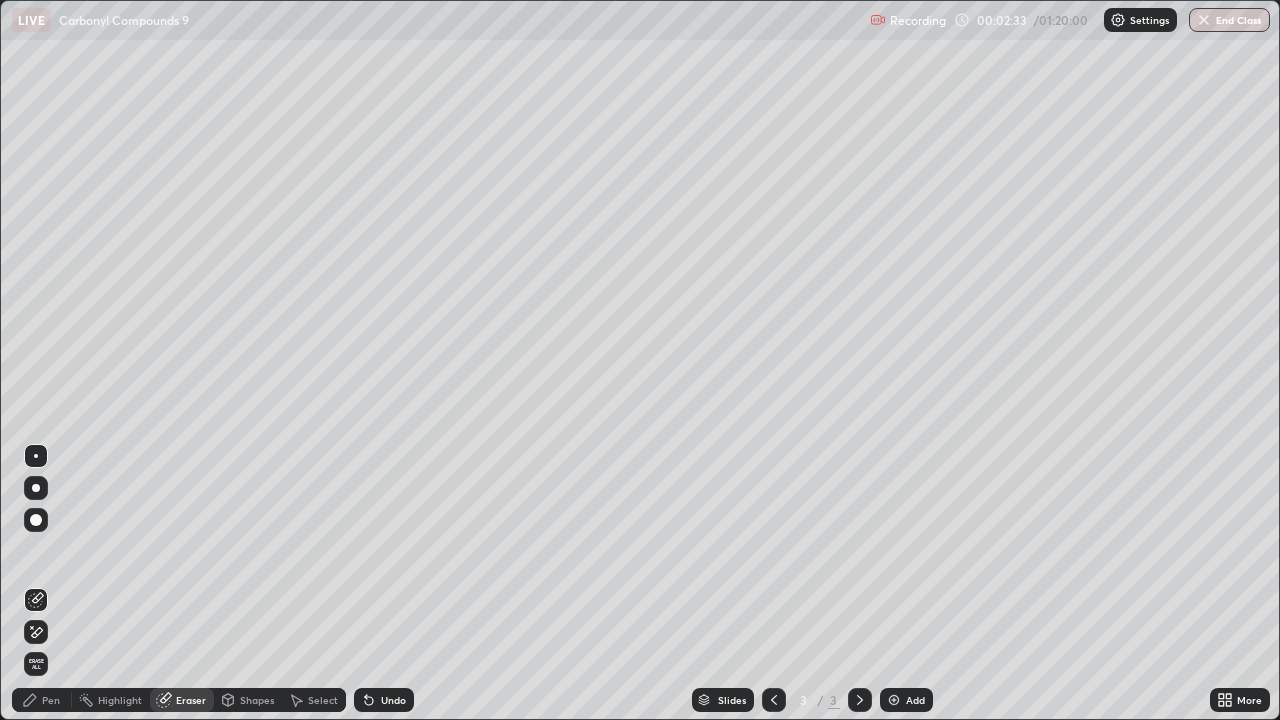 click on "Pen" at bounding box center (42, 700) 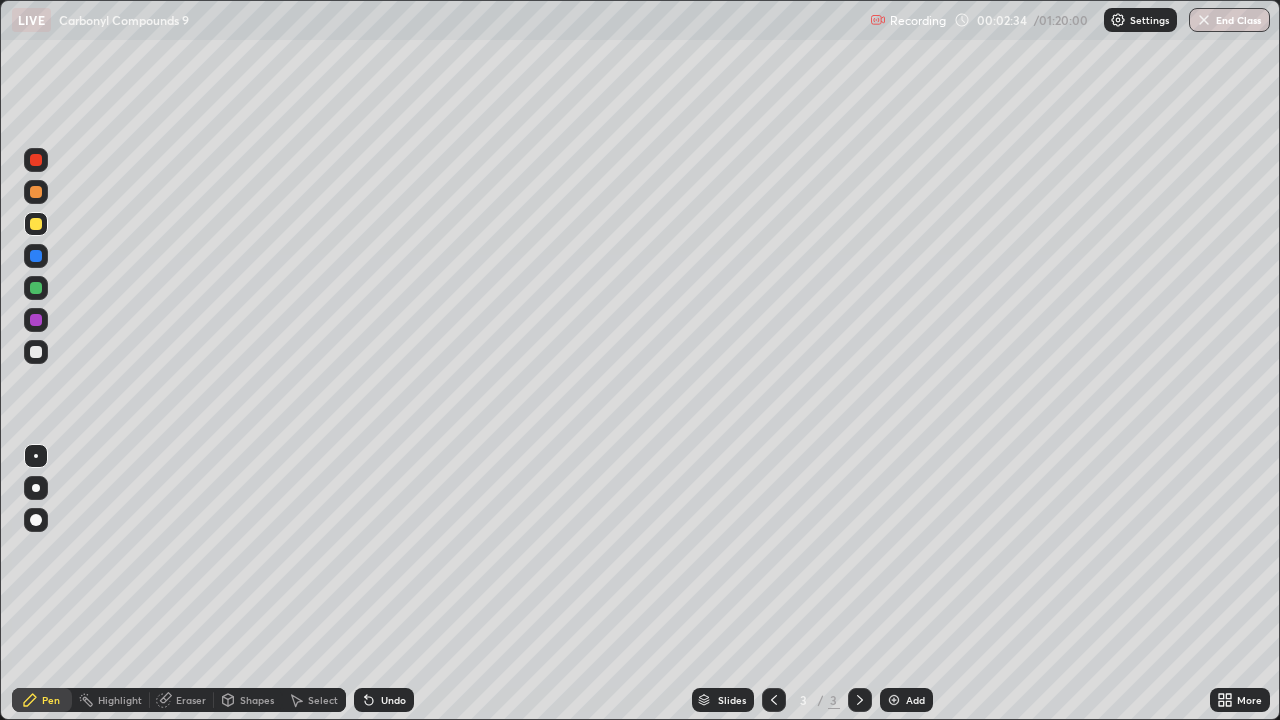 click at bounding box center [36, 352] 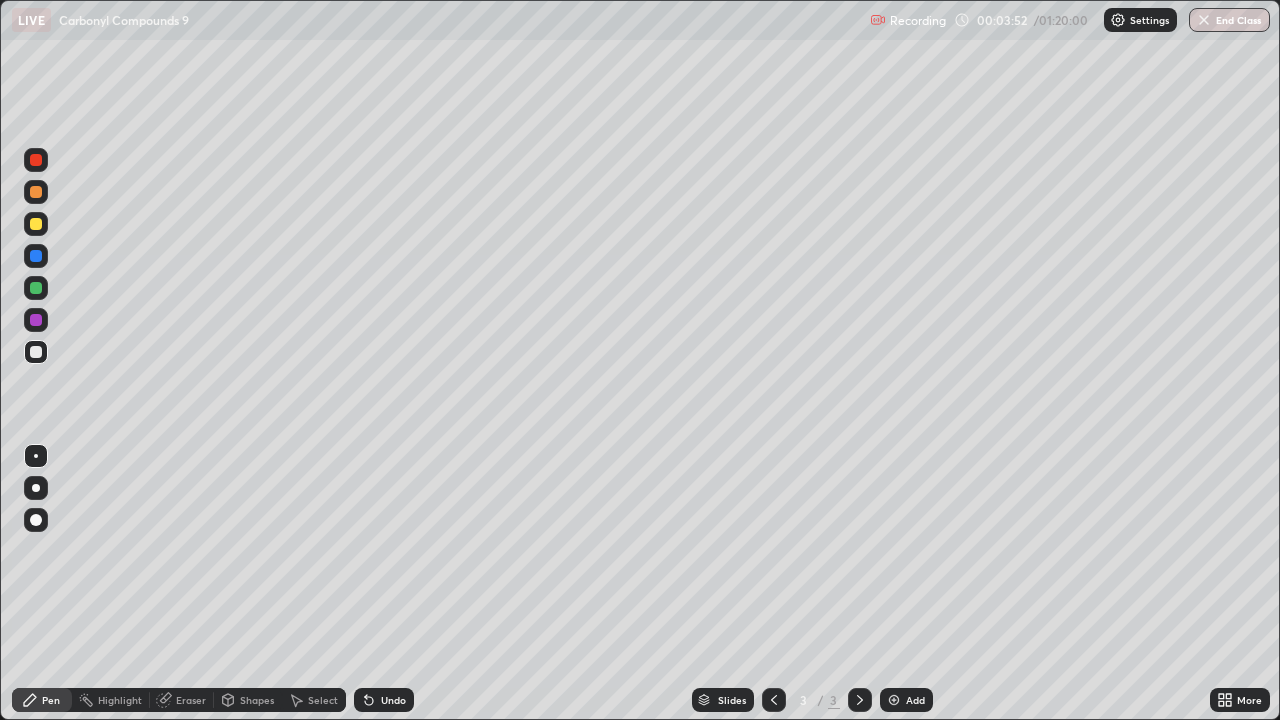 click at bounding box center [36, 224] 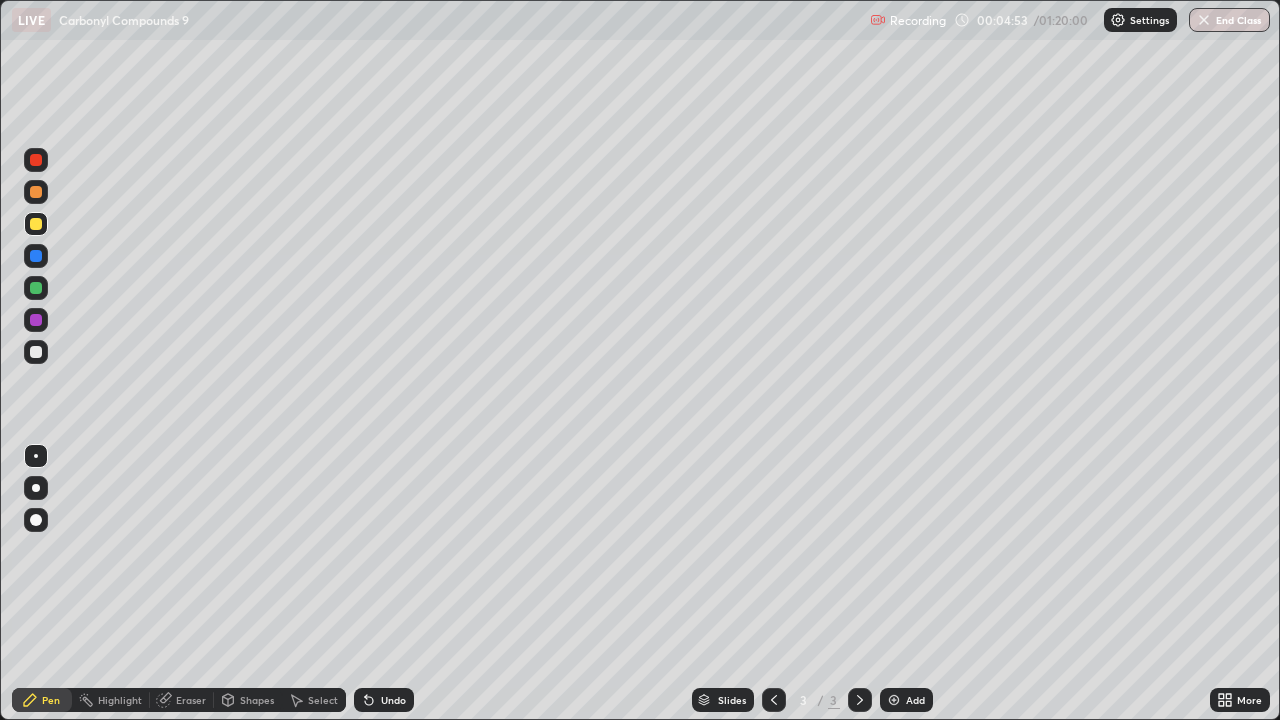 click at bounding box center (36, 352) 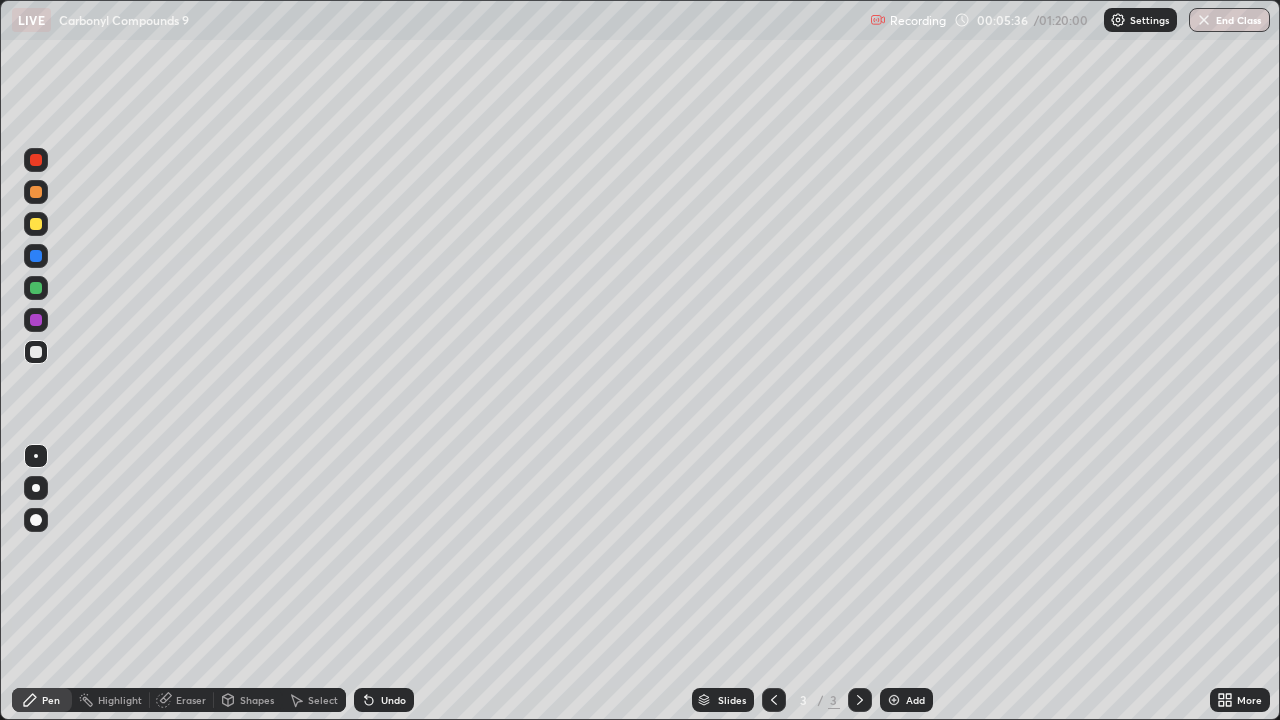 click at bounding box center [36, 224] 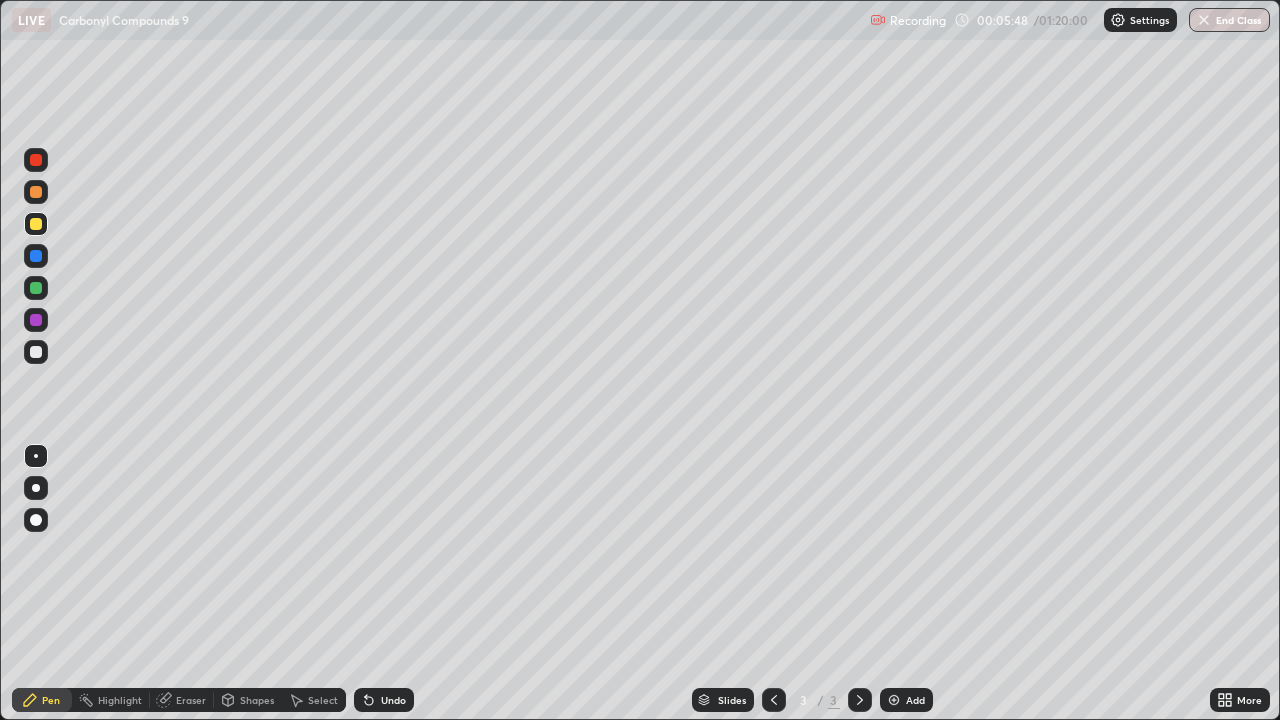 click at bounding box center (36, 352) 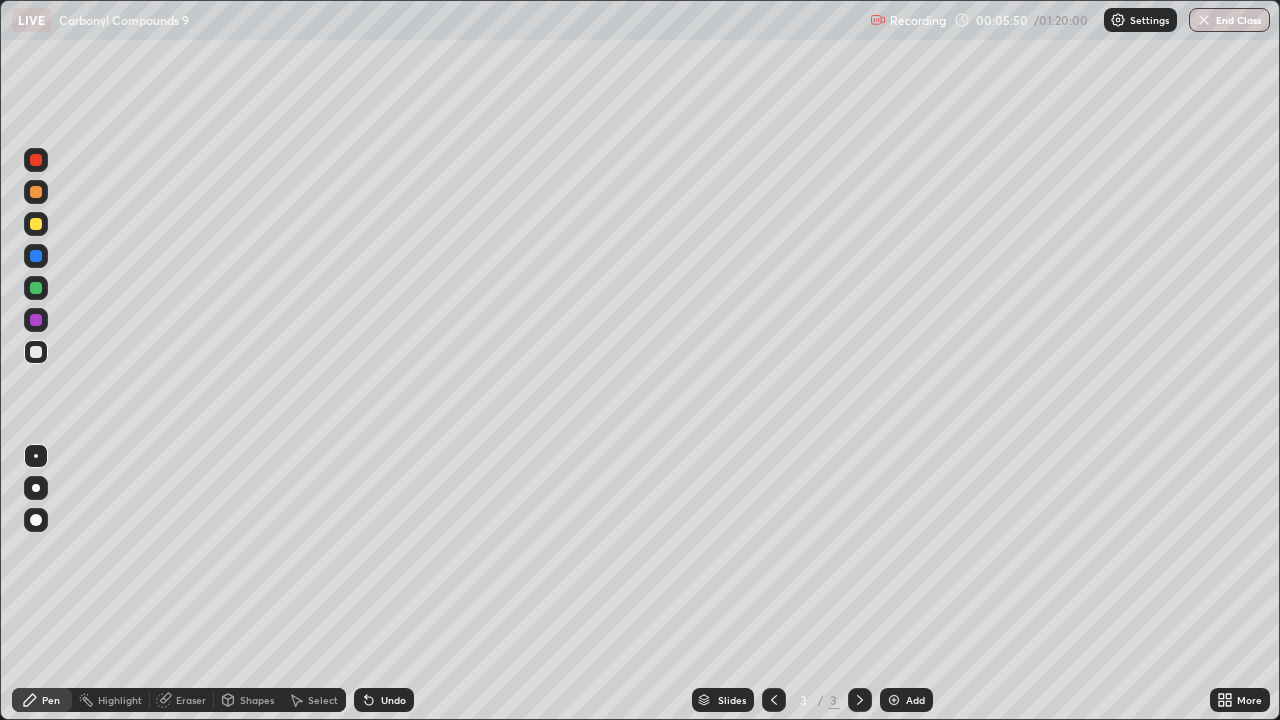 click at bounding box center (894, 700) 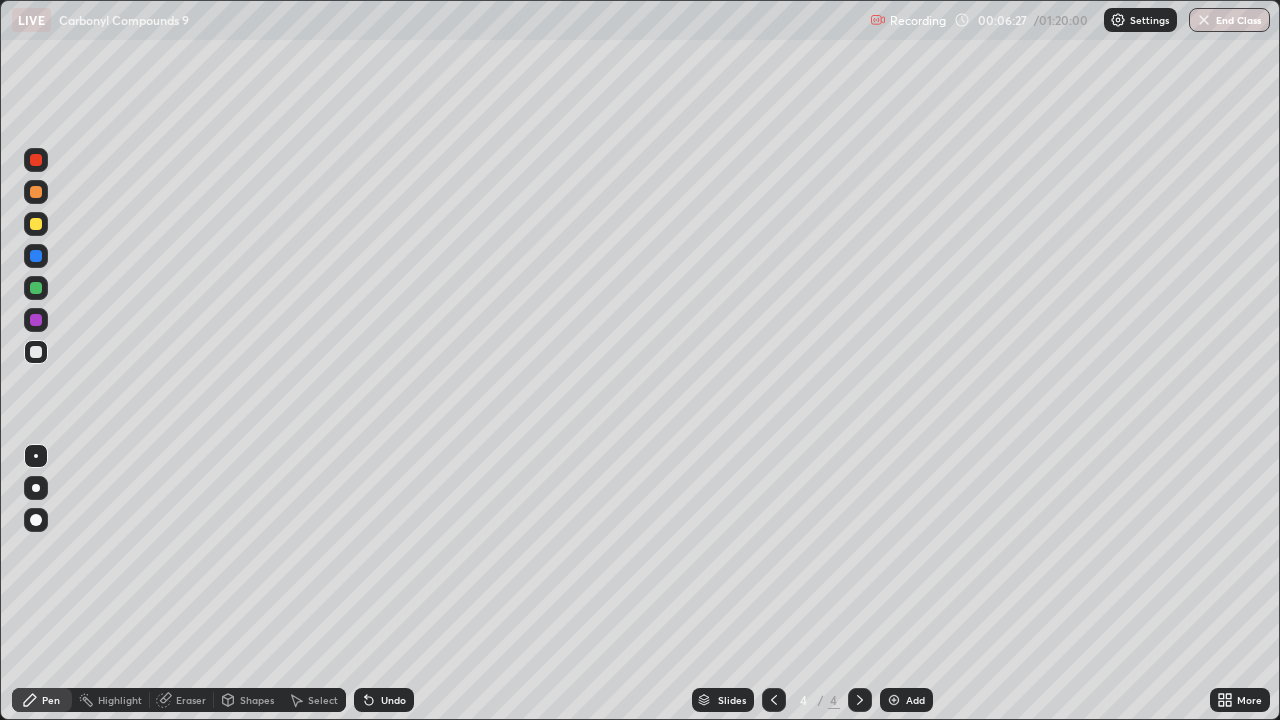 click at bounding box center (36, 224) 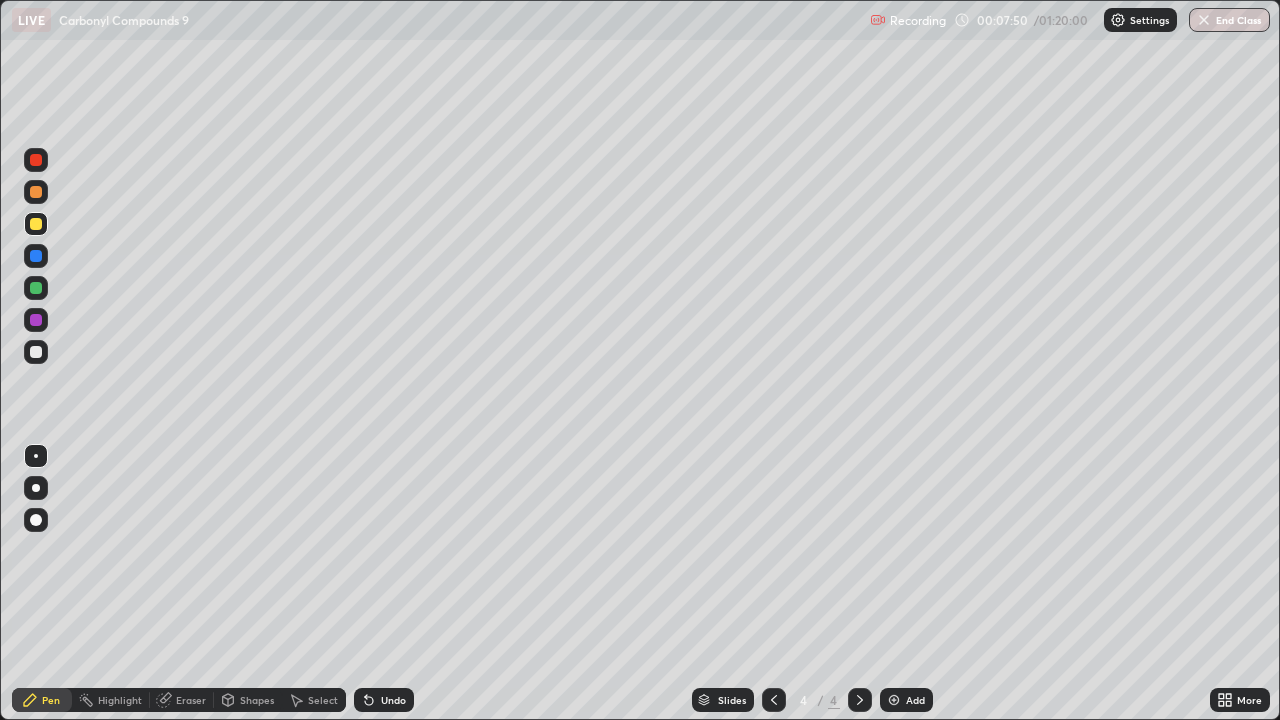 click at bounding box center [36, 352] 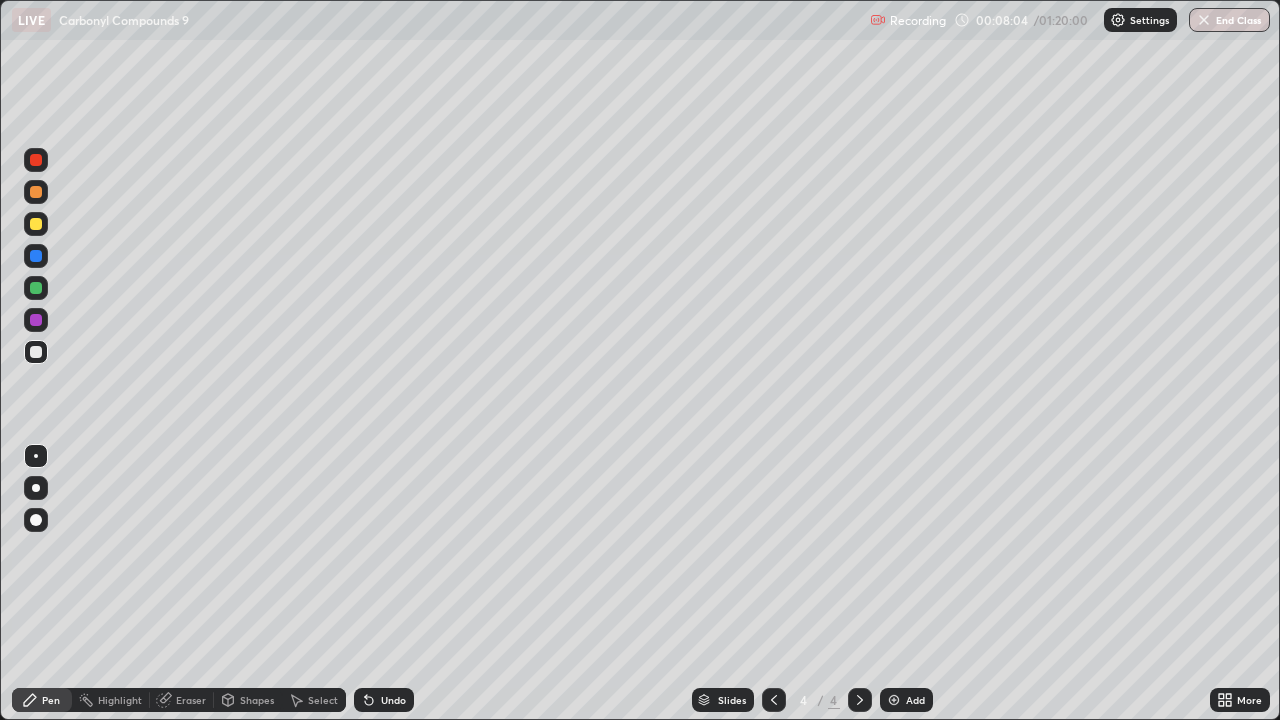click at bounding box center (894, 700) 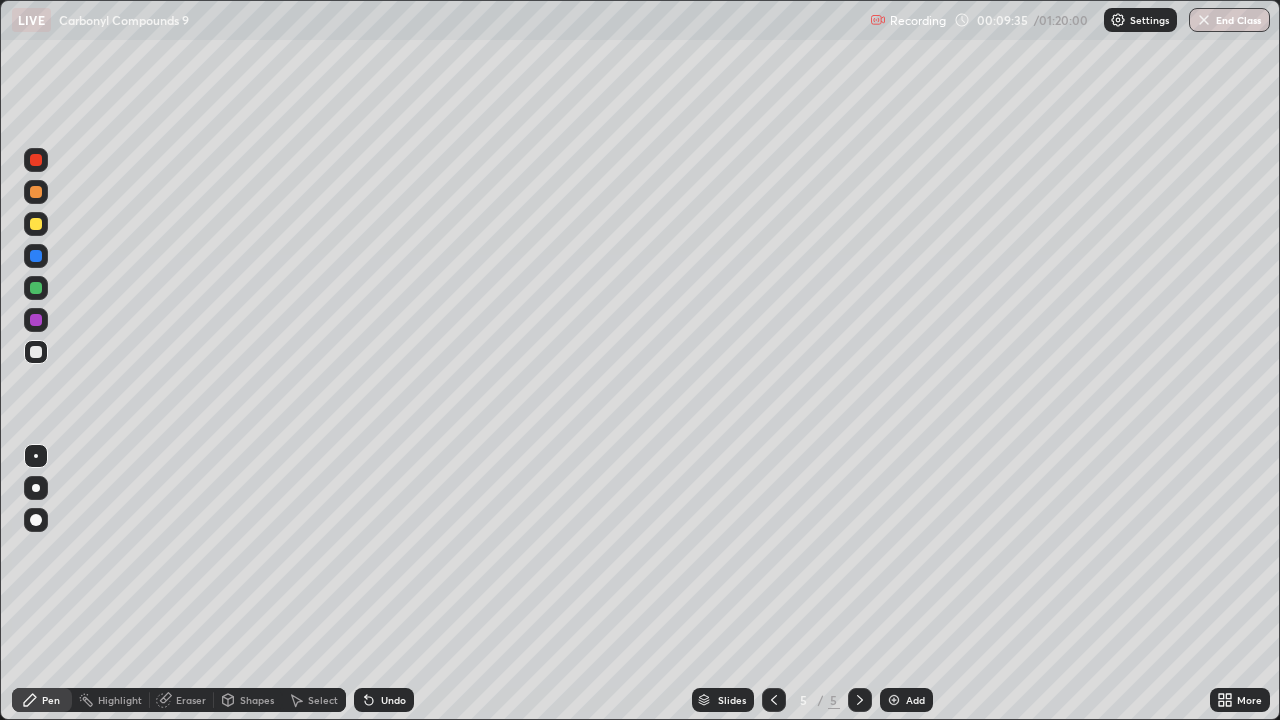 click at bounding box center (36, 224) 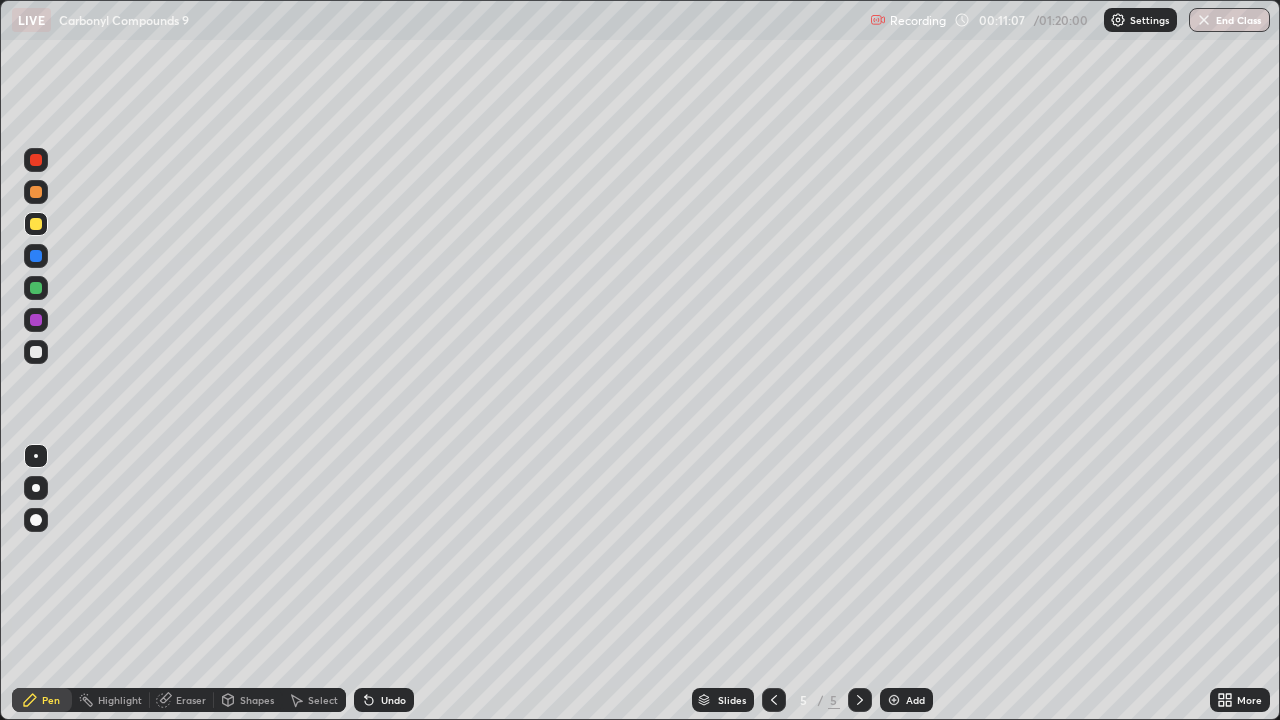 click at bounding box center (36, 352) 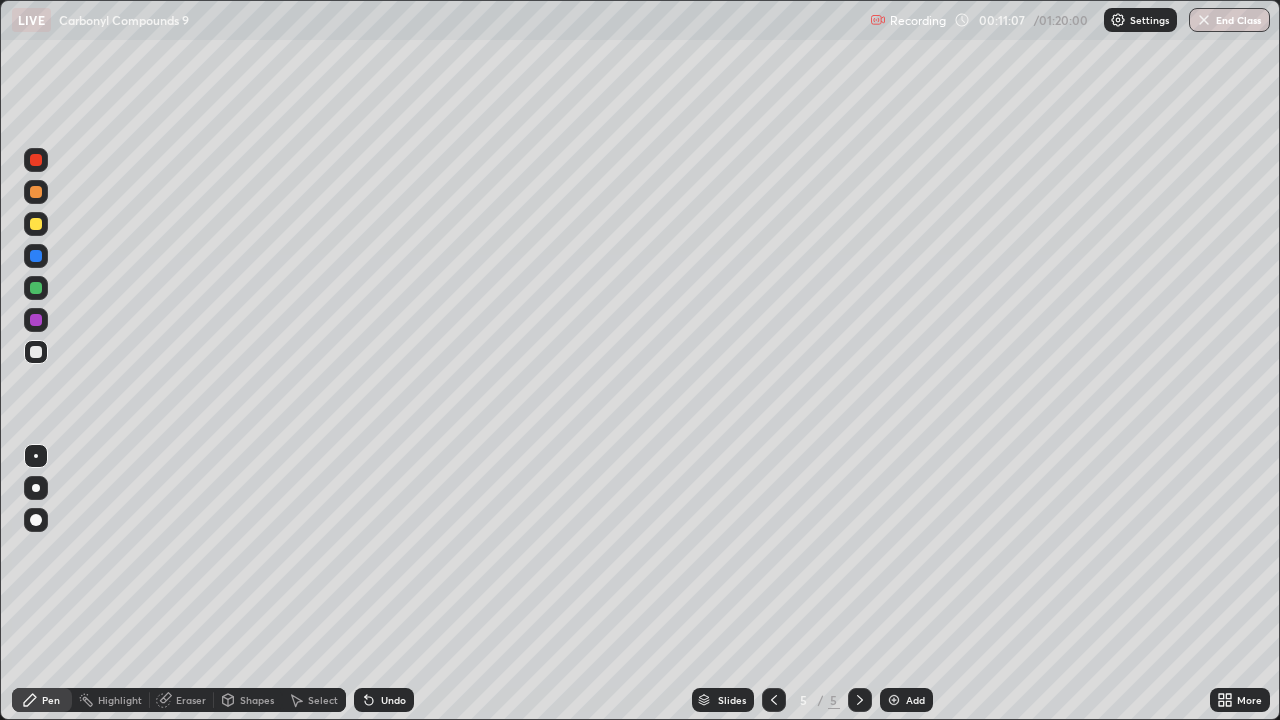 click at bounding box center [36, 224] 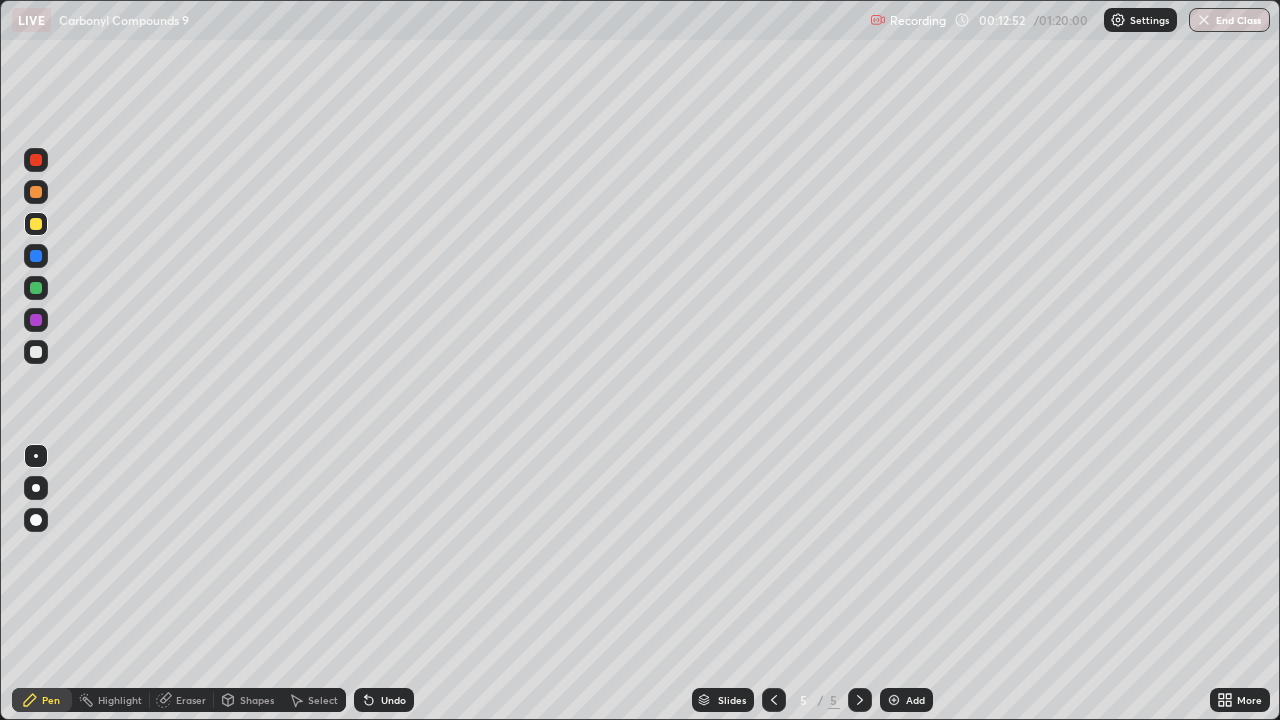 click at bounding box center (894, 700) 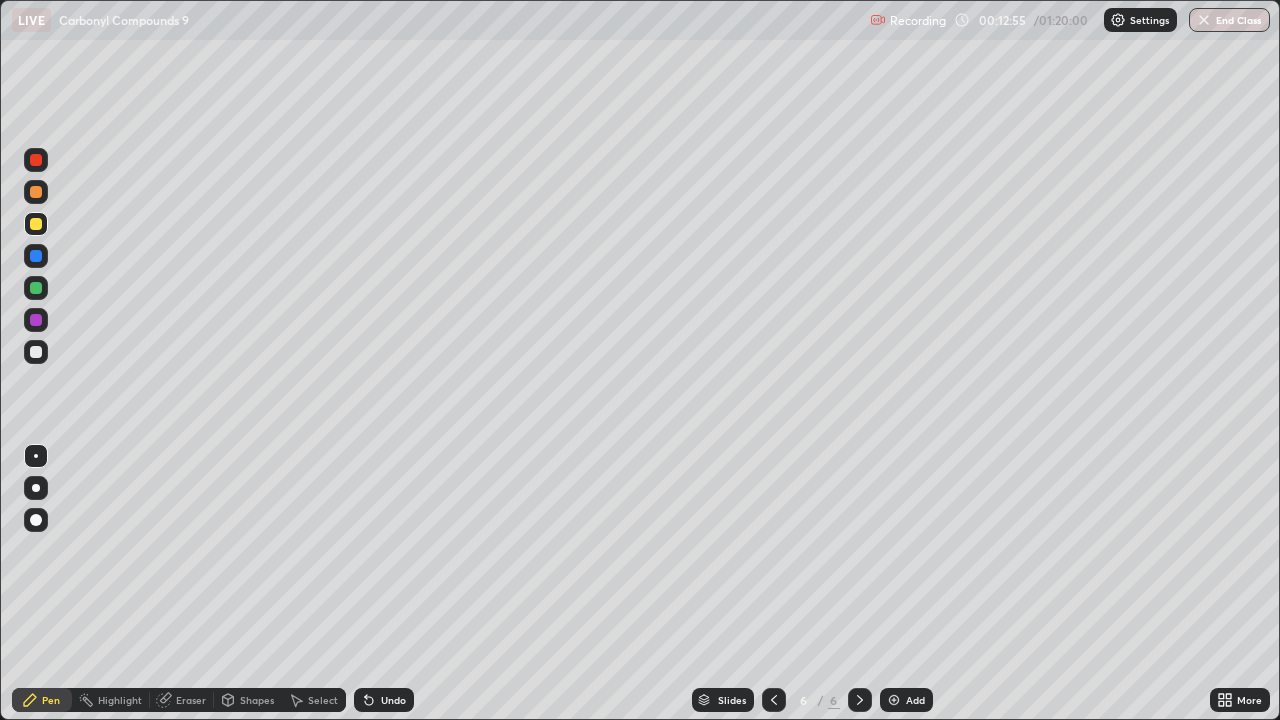 click on "Undo" at bounding box center [393, 700] 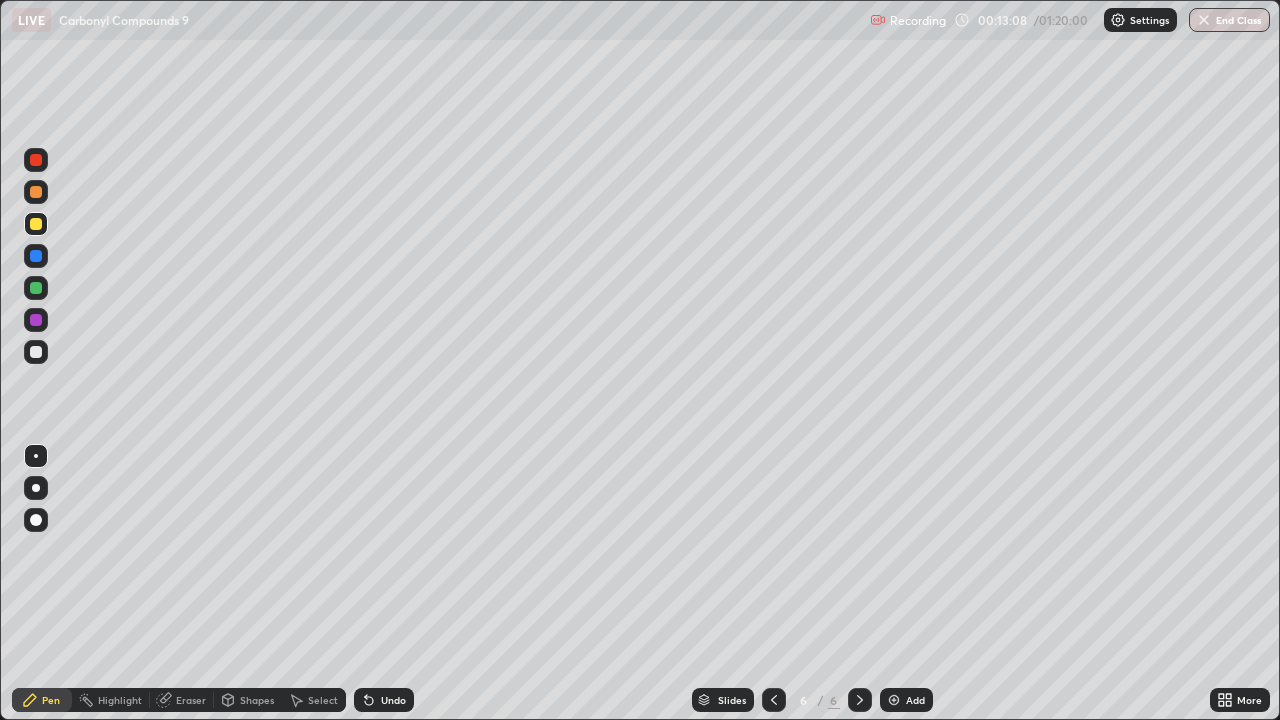 click on "Undo" at bounding box center (384, 700) 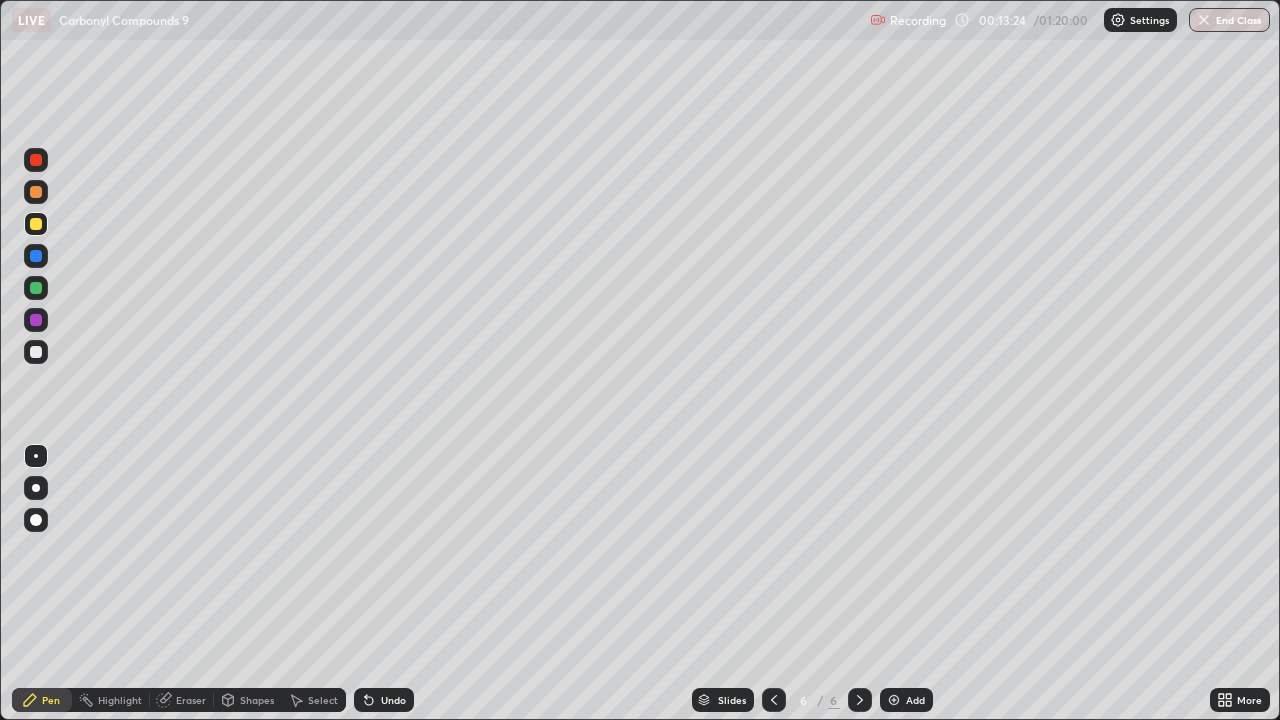 click on "Undo" at bounding box center [384, 700] 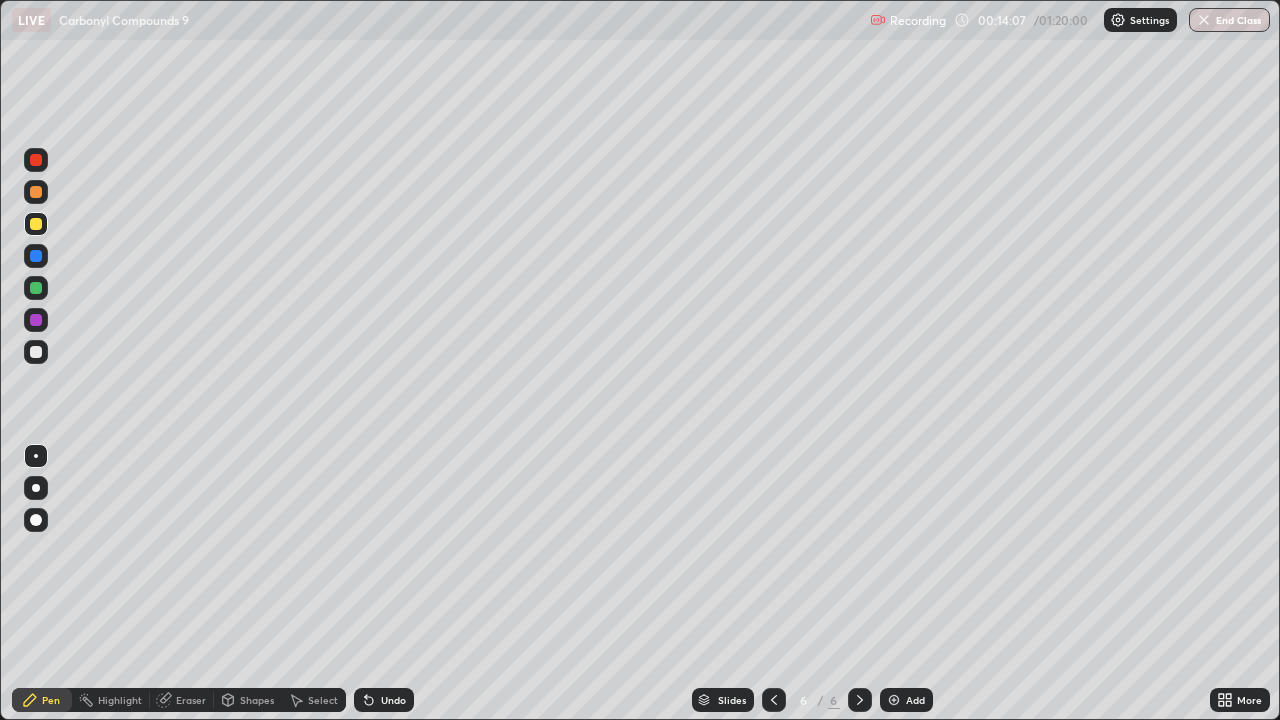 click at bounding box center [36, 352] 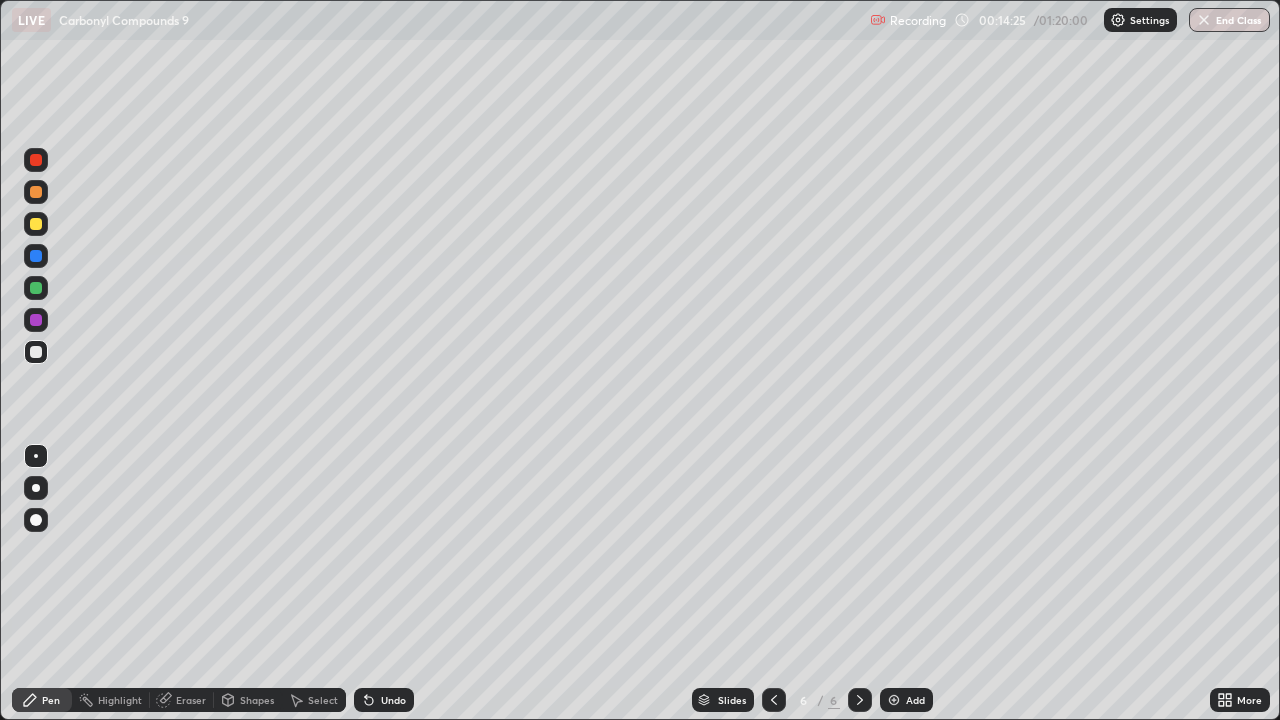 click at bounding box center (894, 700) 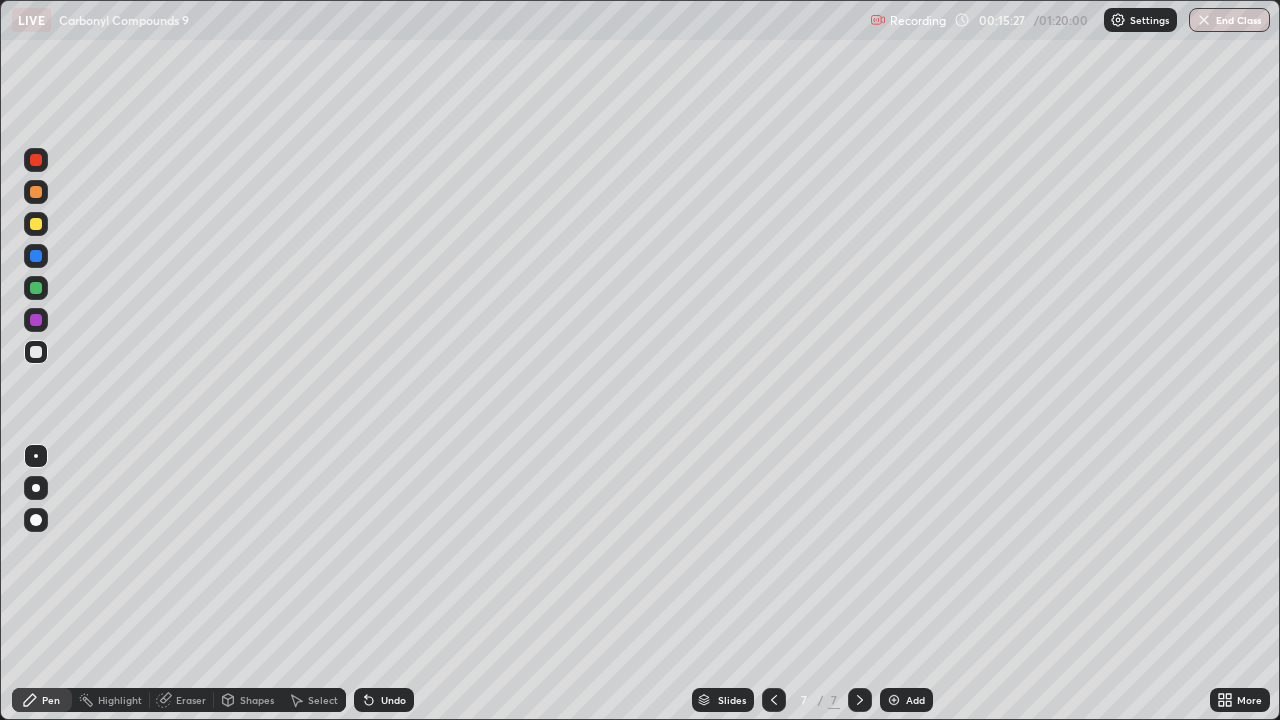 click at bounding box center [36, 224] 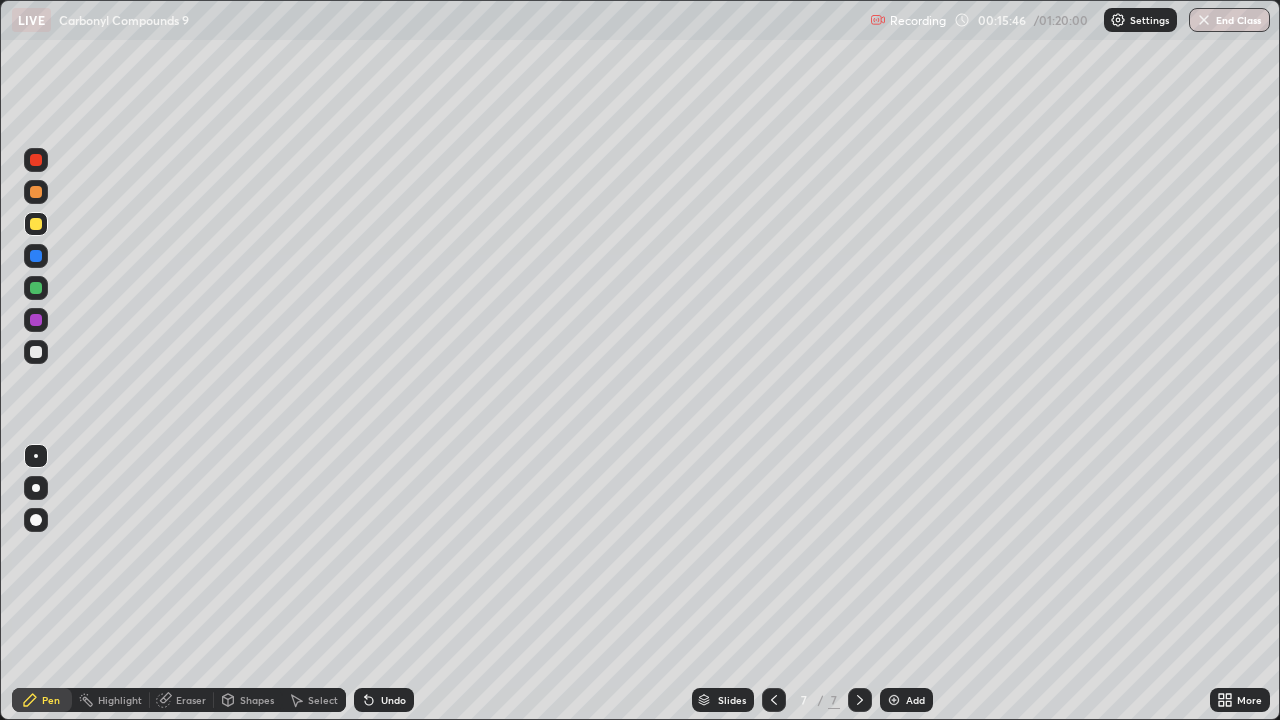 click on "Undo" at bounding box center (393, 700) 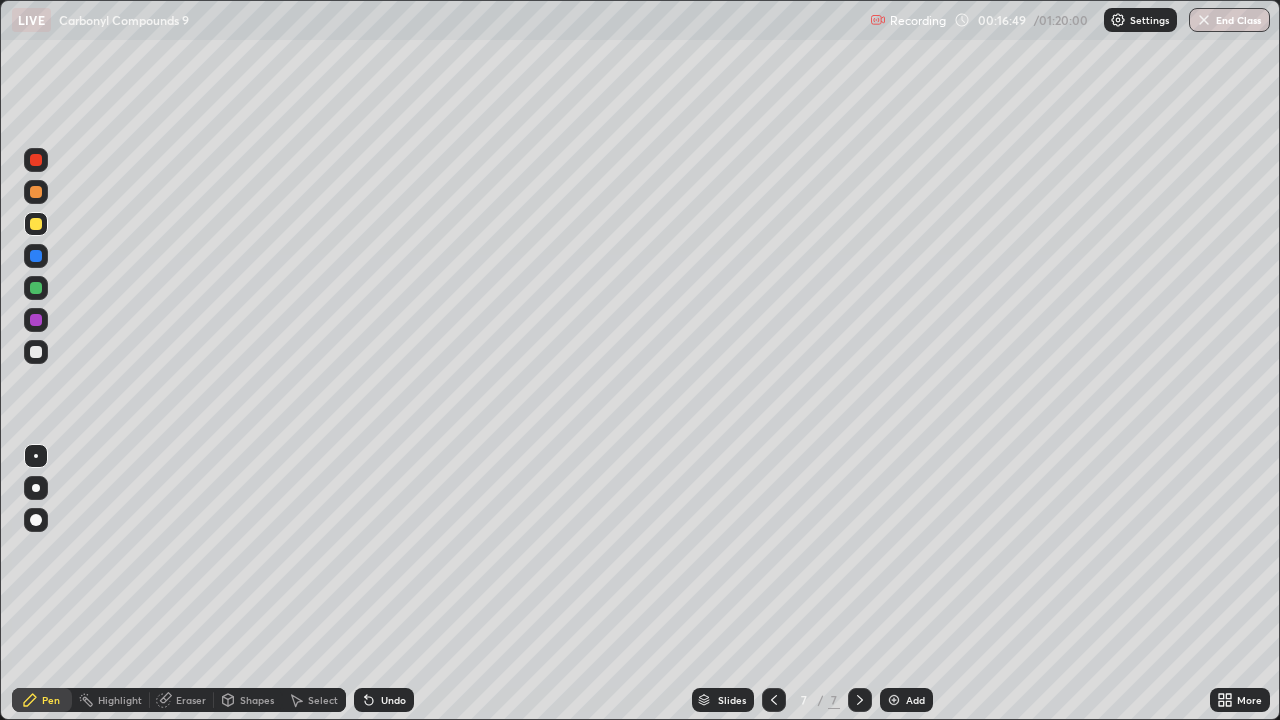 click 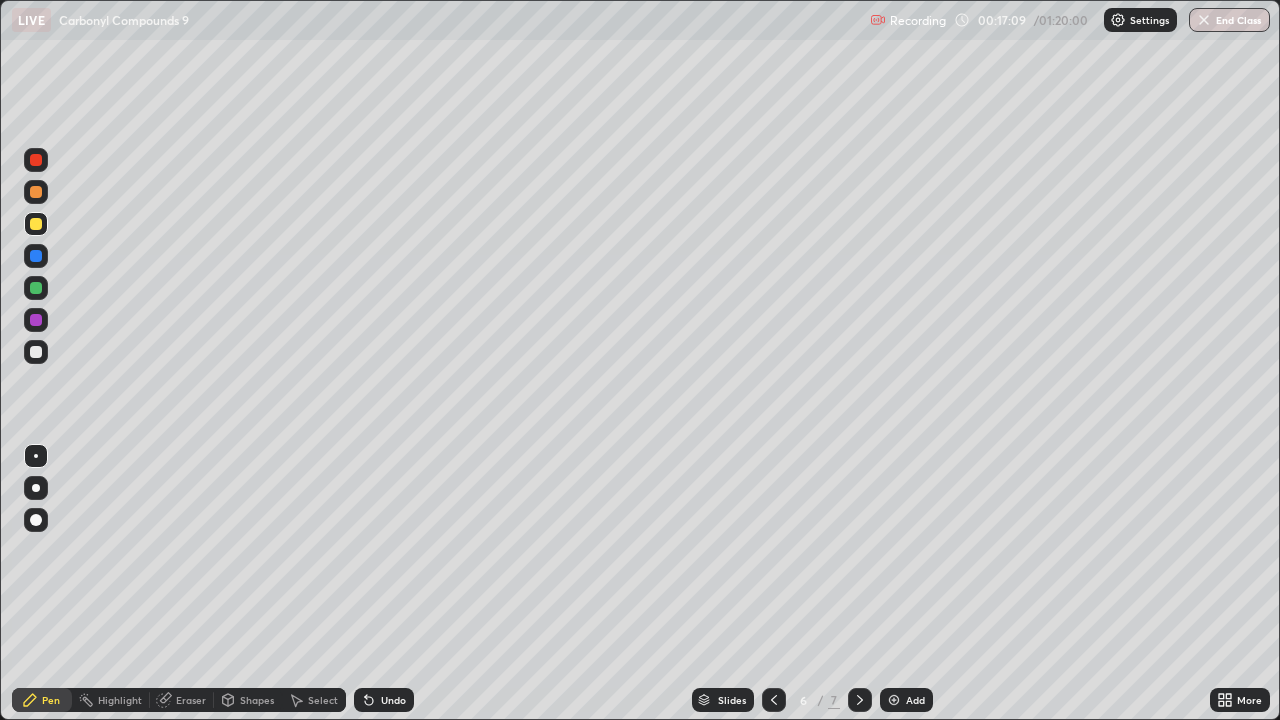 click 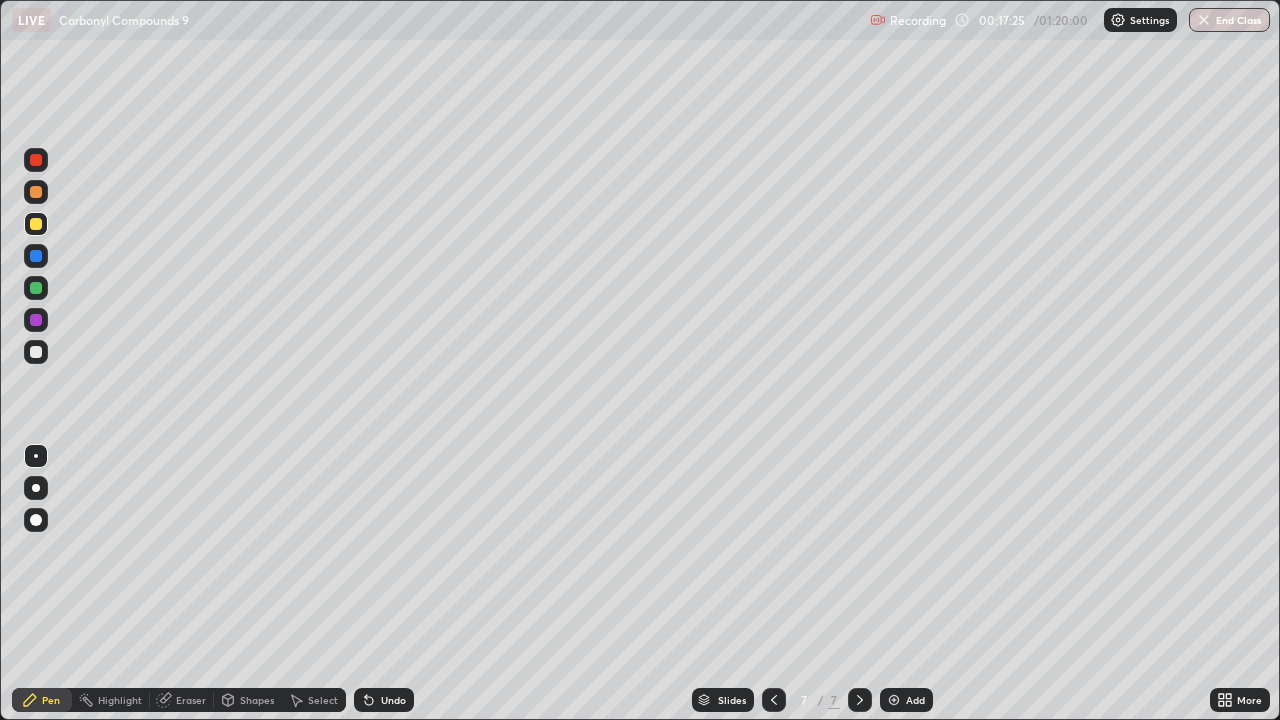 click at bounding box center [36, 352] 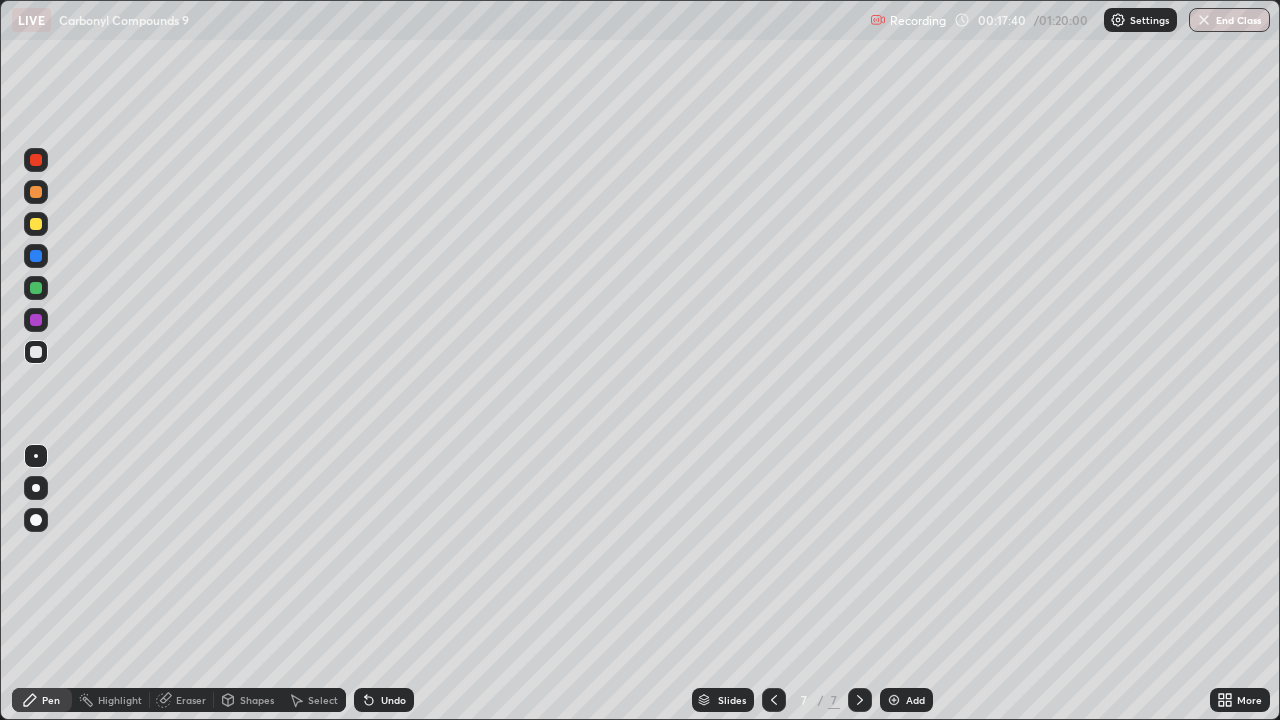 click on "Add" at bounding box center (906, 700) 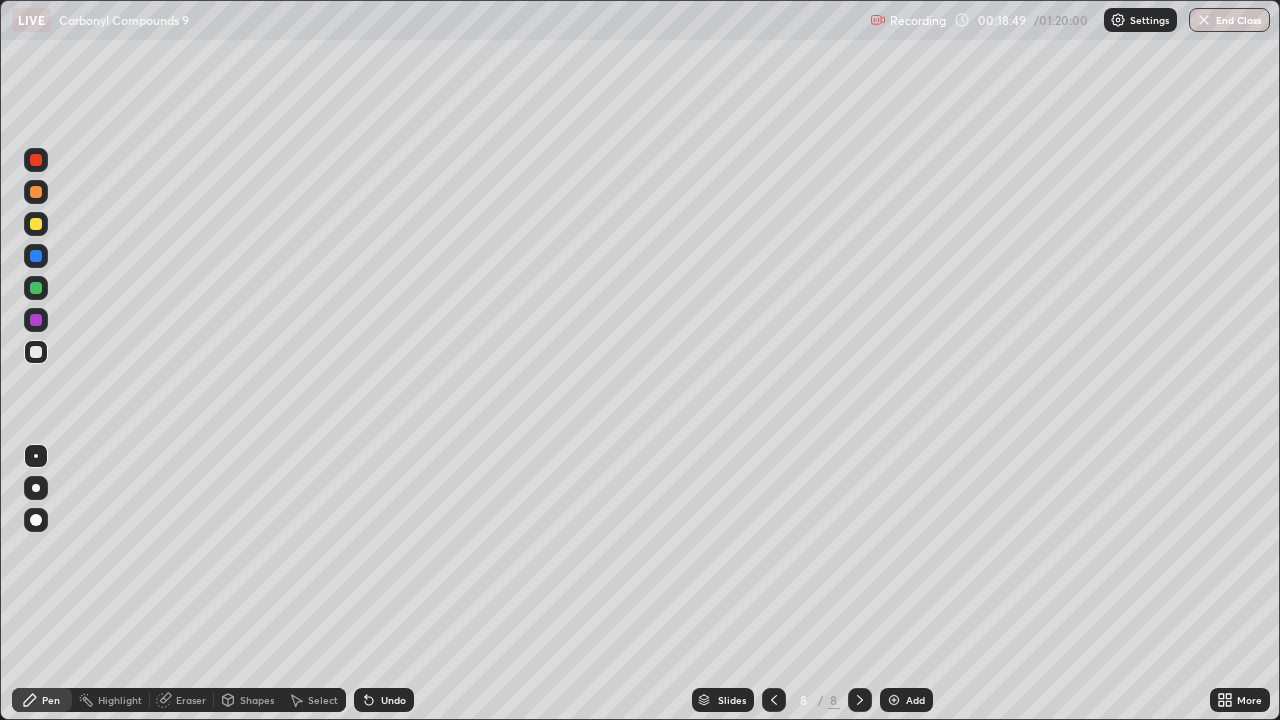 click at bounding box center [36, 224] 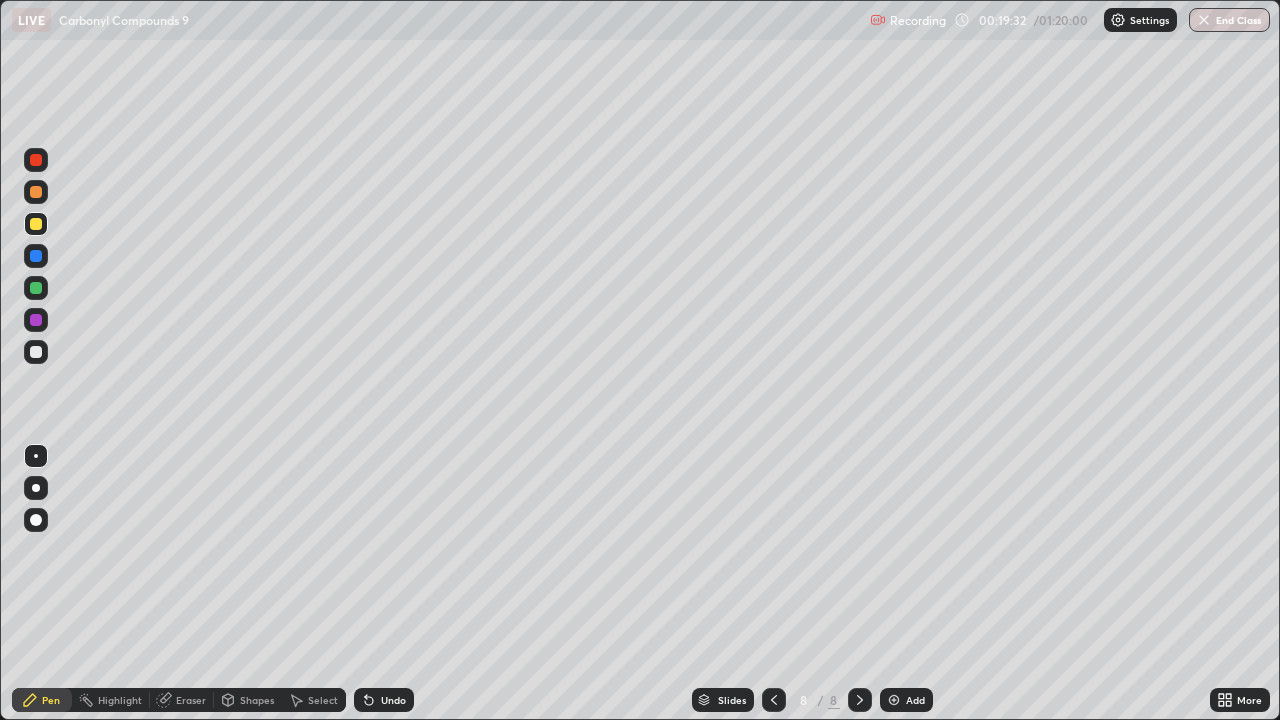click on "Eraser" at bounding box center [182, 700] 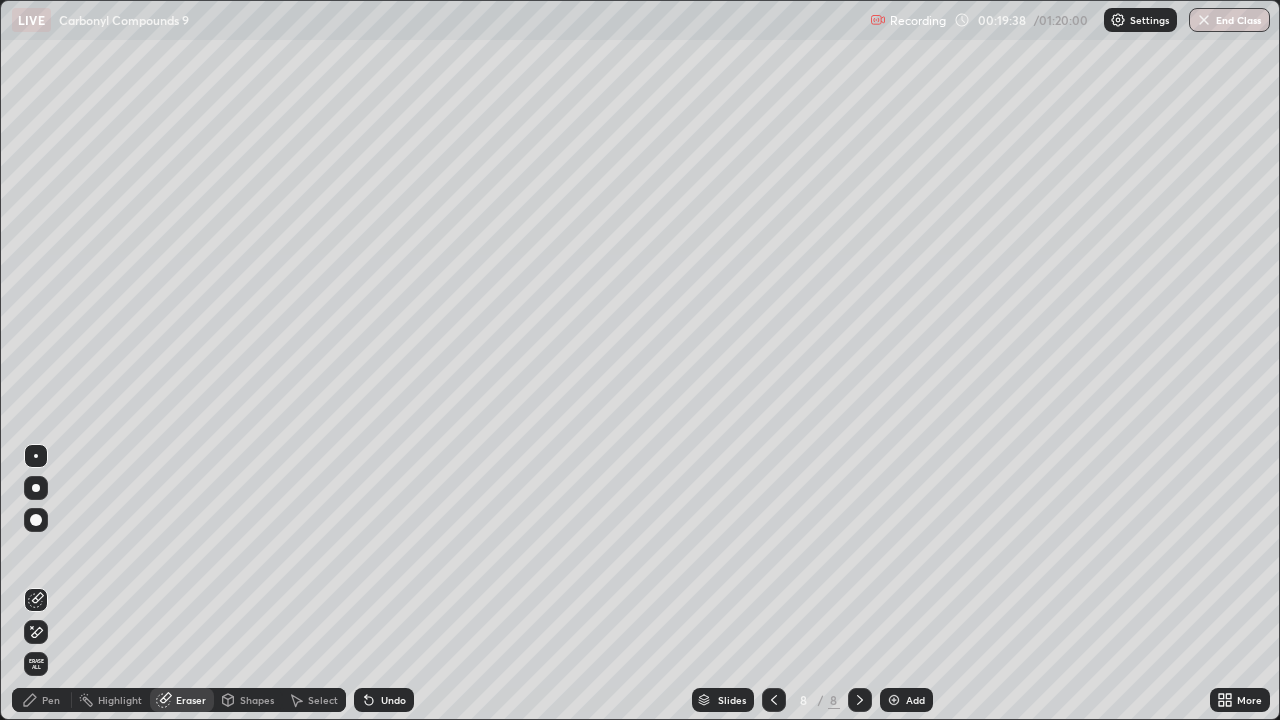 click on "Pen" at bounding box center [51, 700] 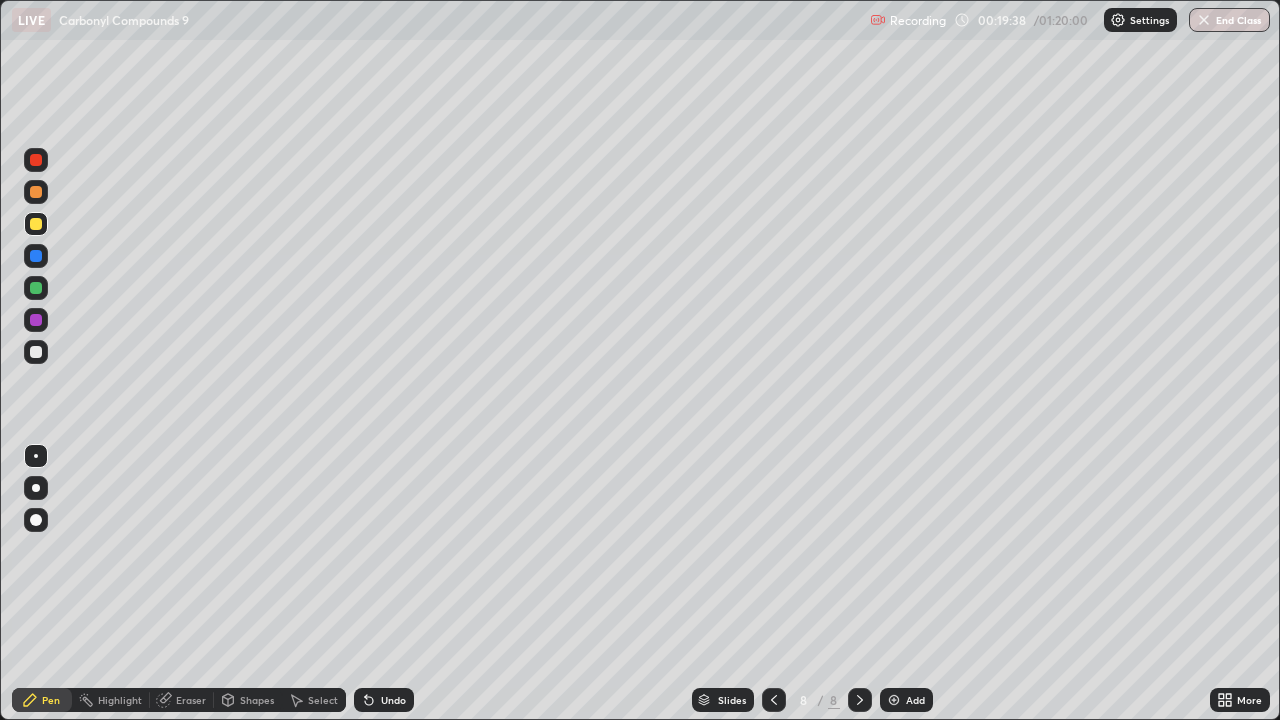 click at bounding box center [36, 352] 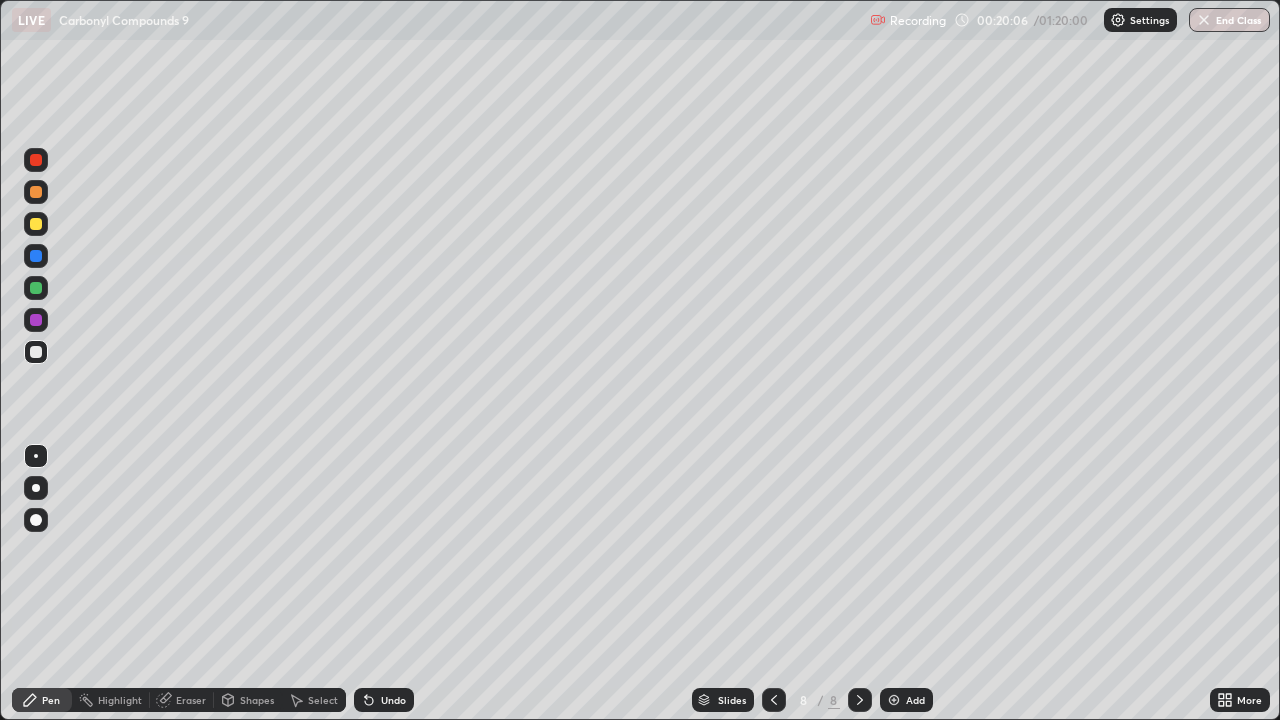 click at bounding box center [36, 224] 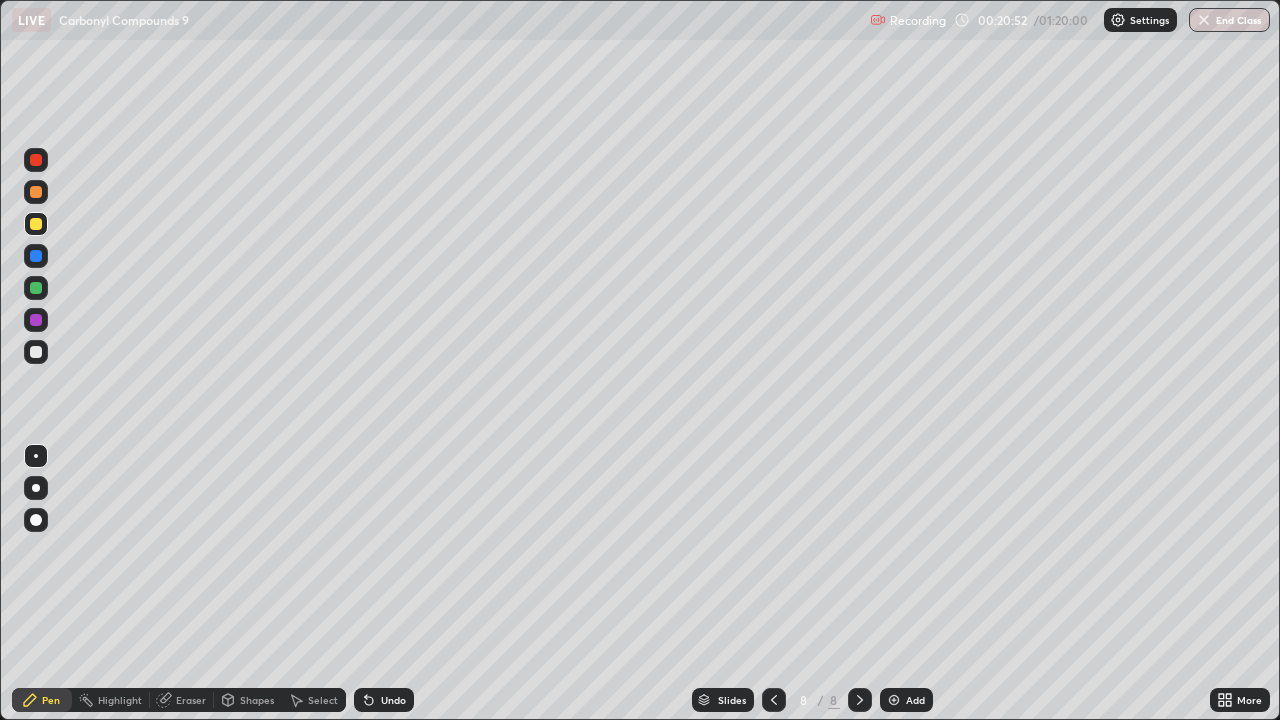 click at bounding box center (36, 352) 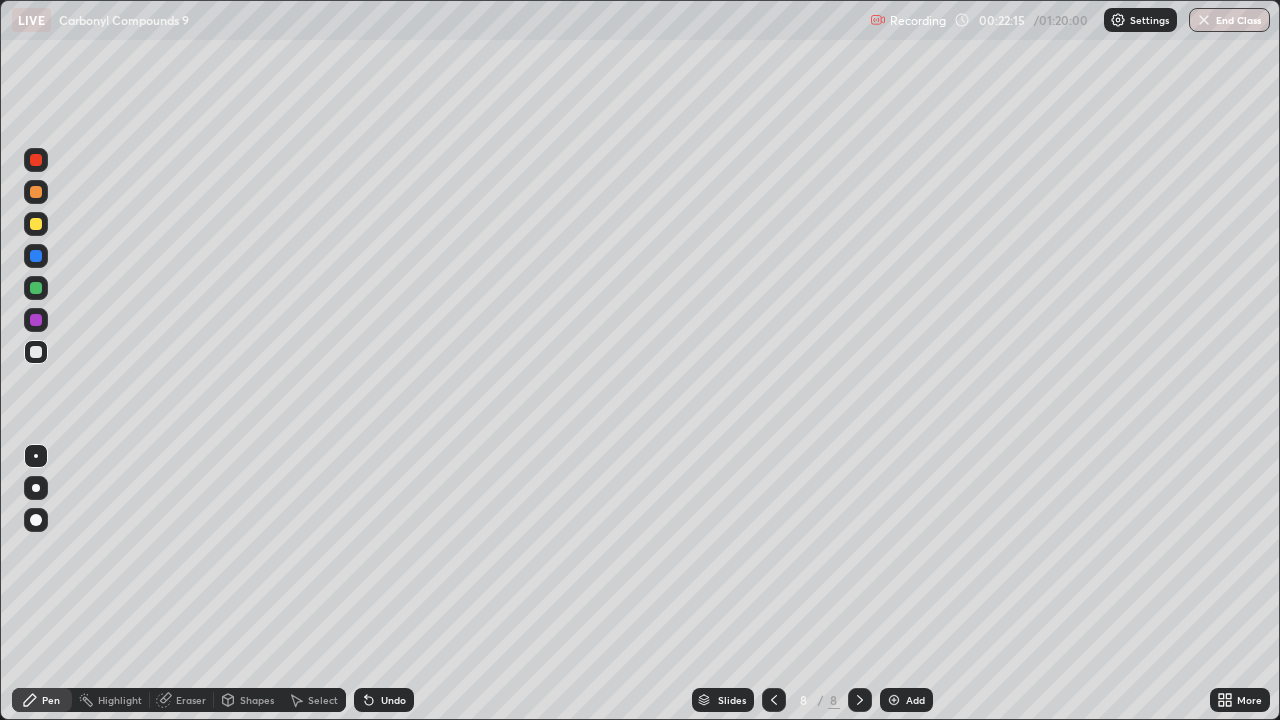 click at bounding box center [894, 700] 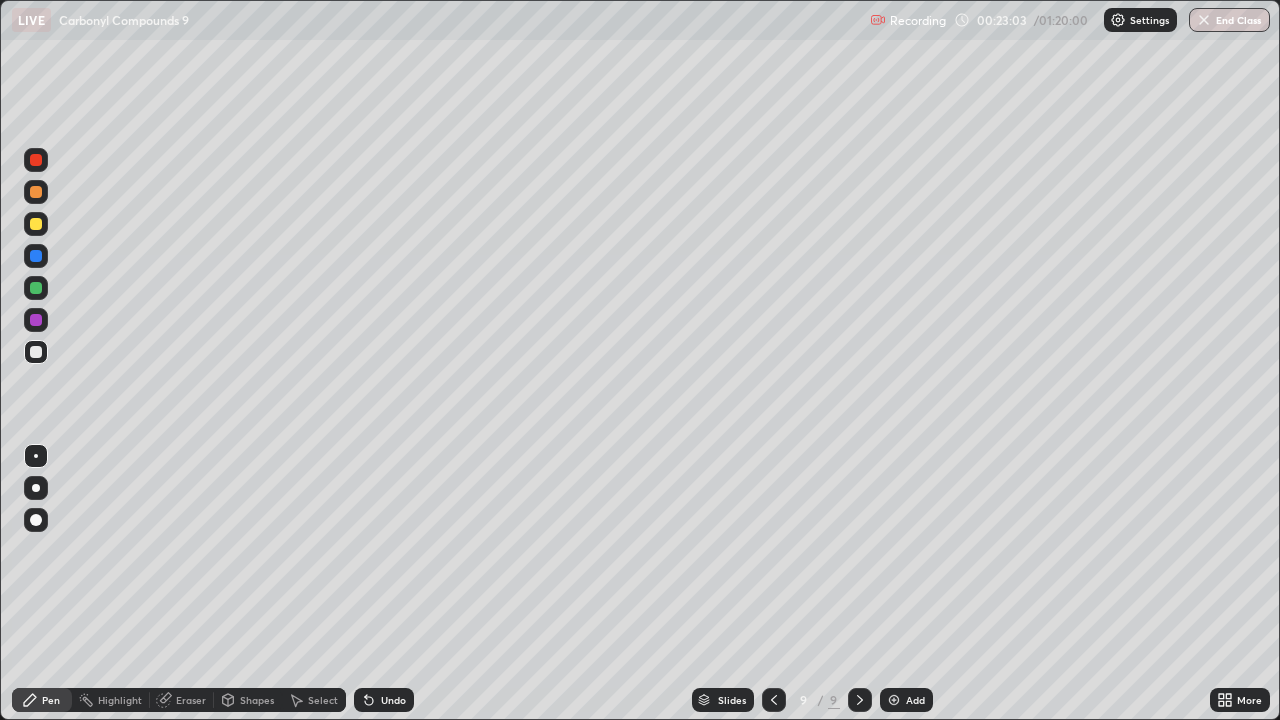 click on "Undo" at bounding box center (384, 700) 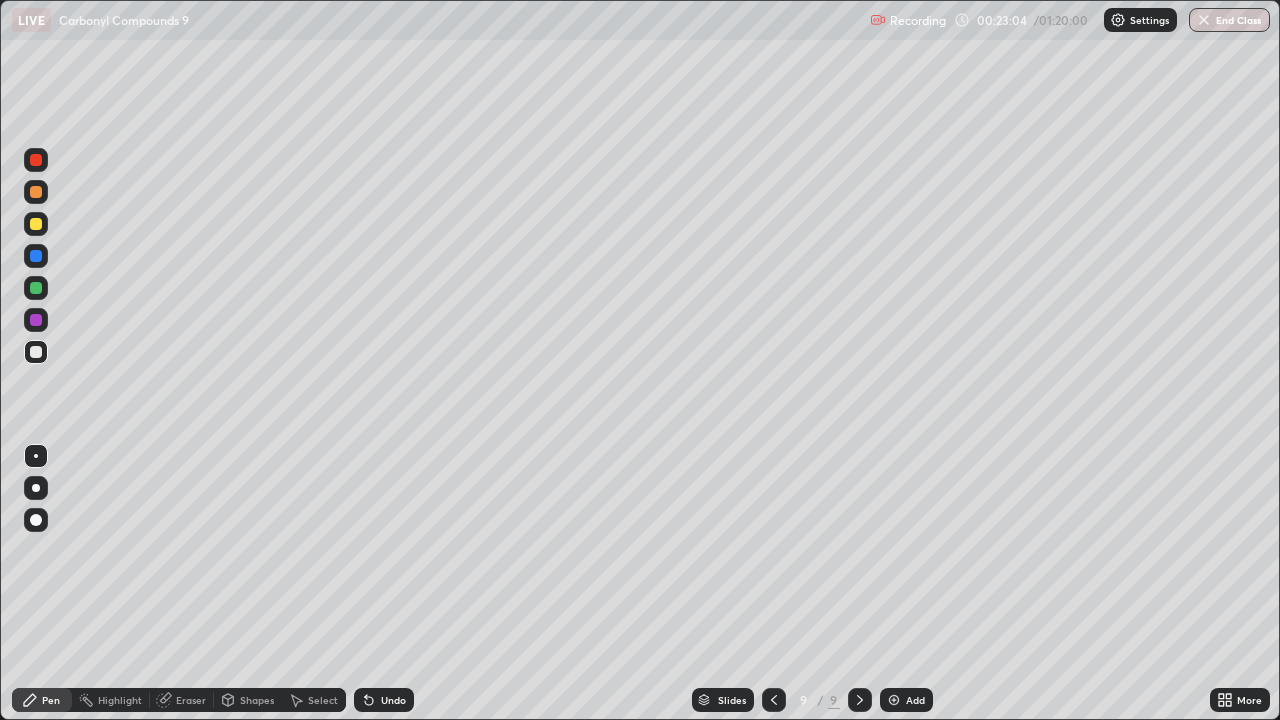 click on "Undo" at bounding box center (393, 700) 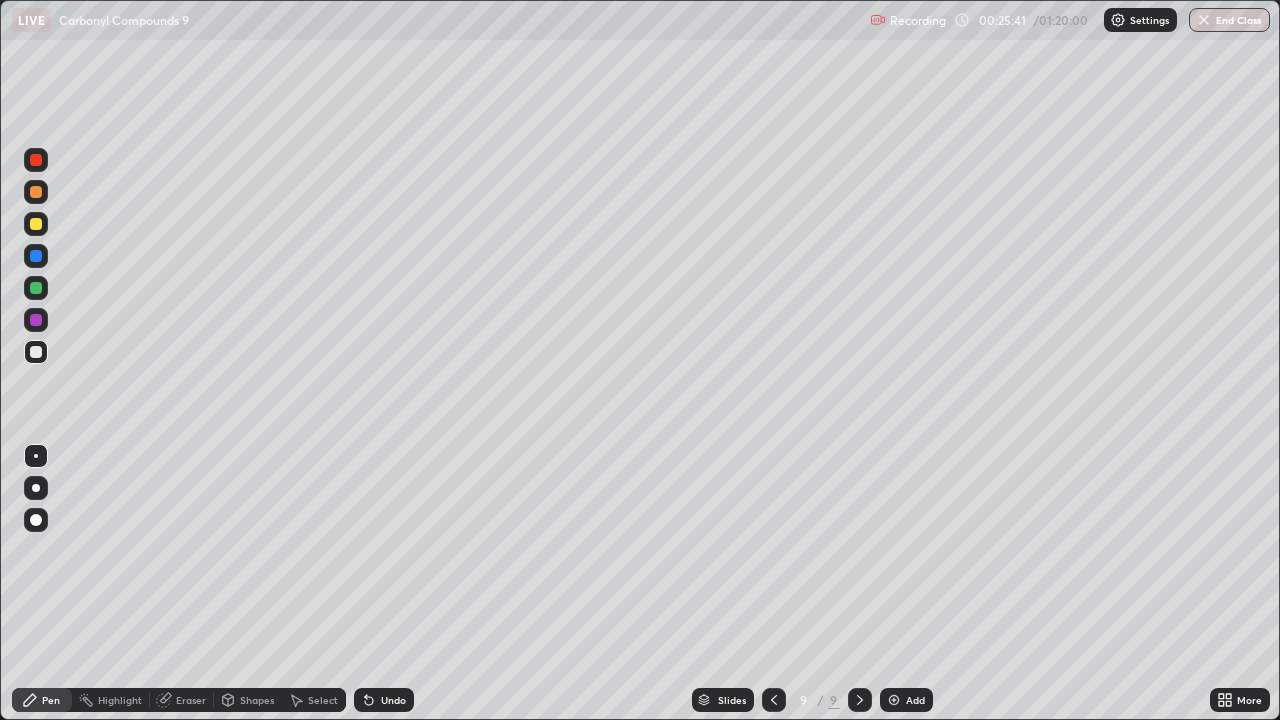 click at bounding box center [36, 224] 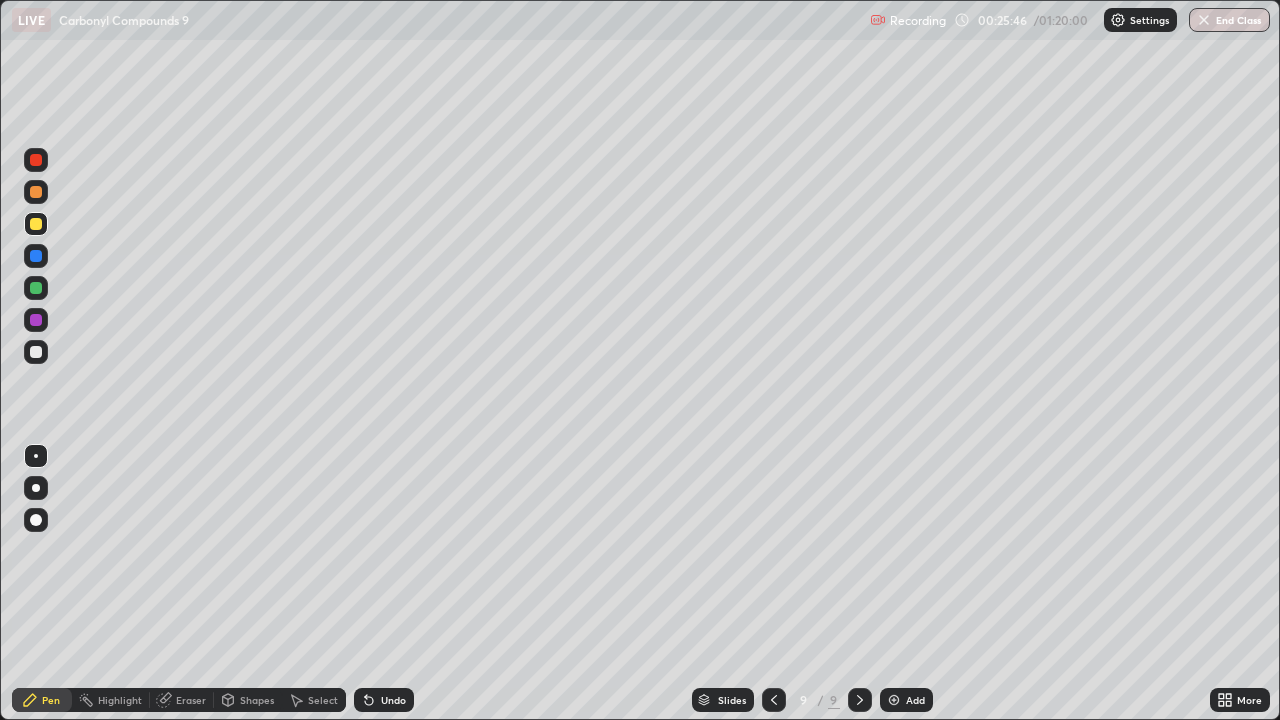 click at bounding box center (894, 700) 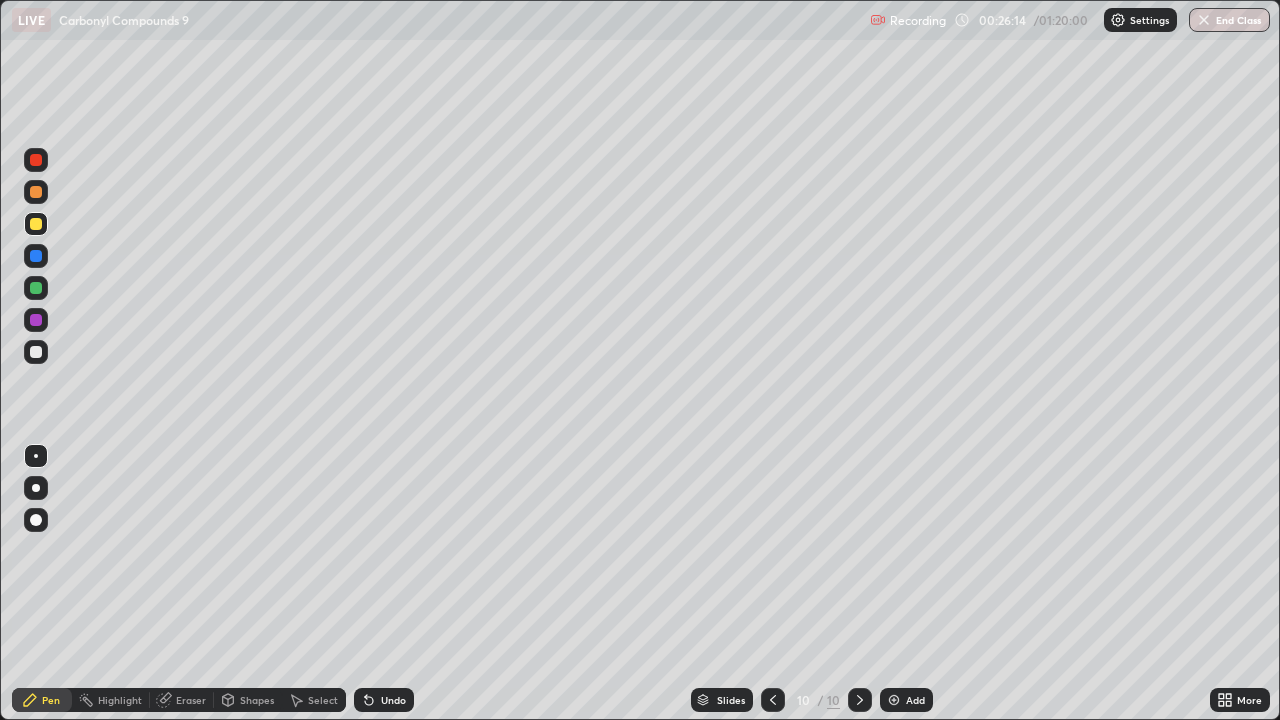 click on "Undo" at bounding box center [393, 700] 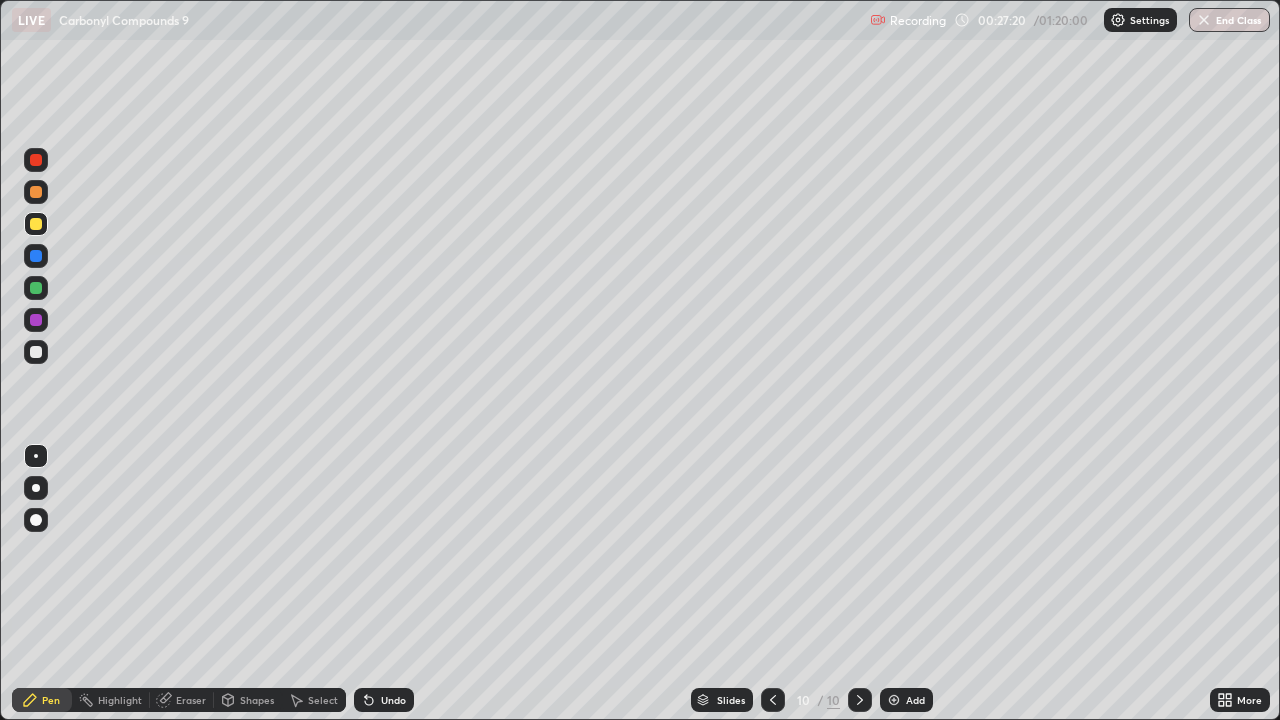 click at bounding box center (36, 352) 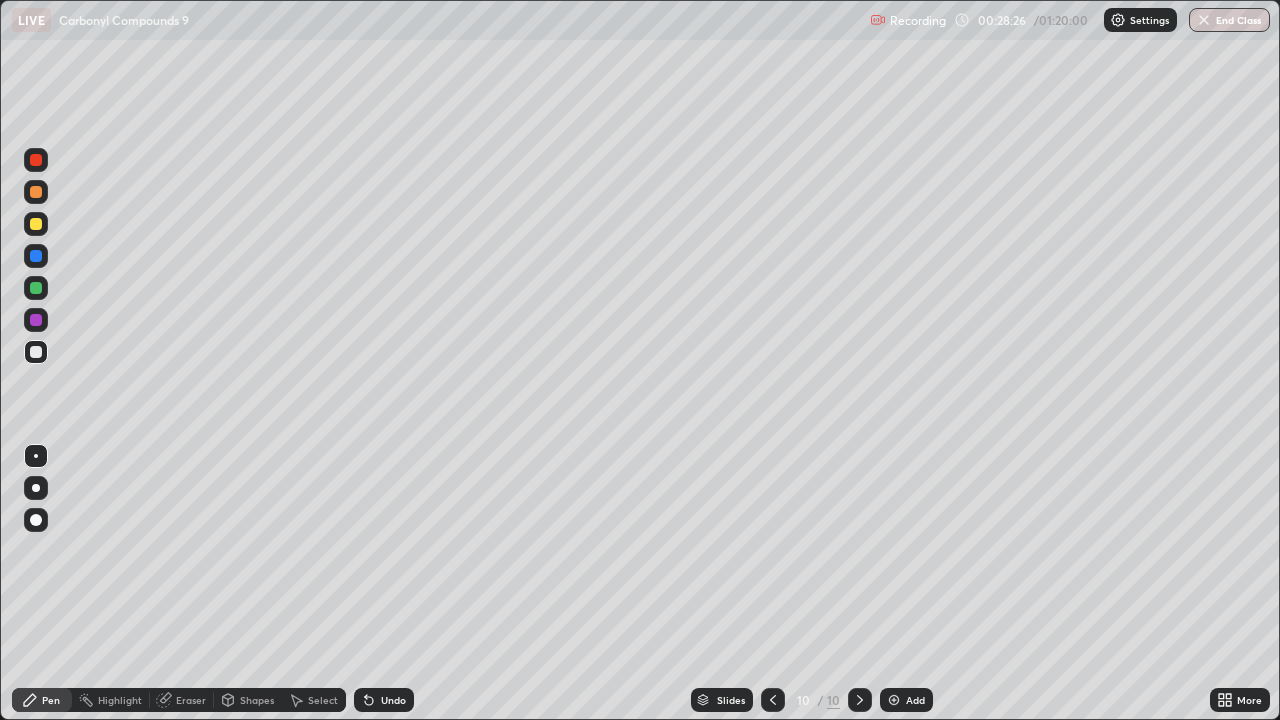 click at bounding box center [36, 224] 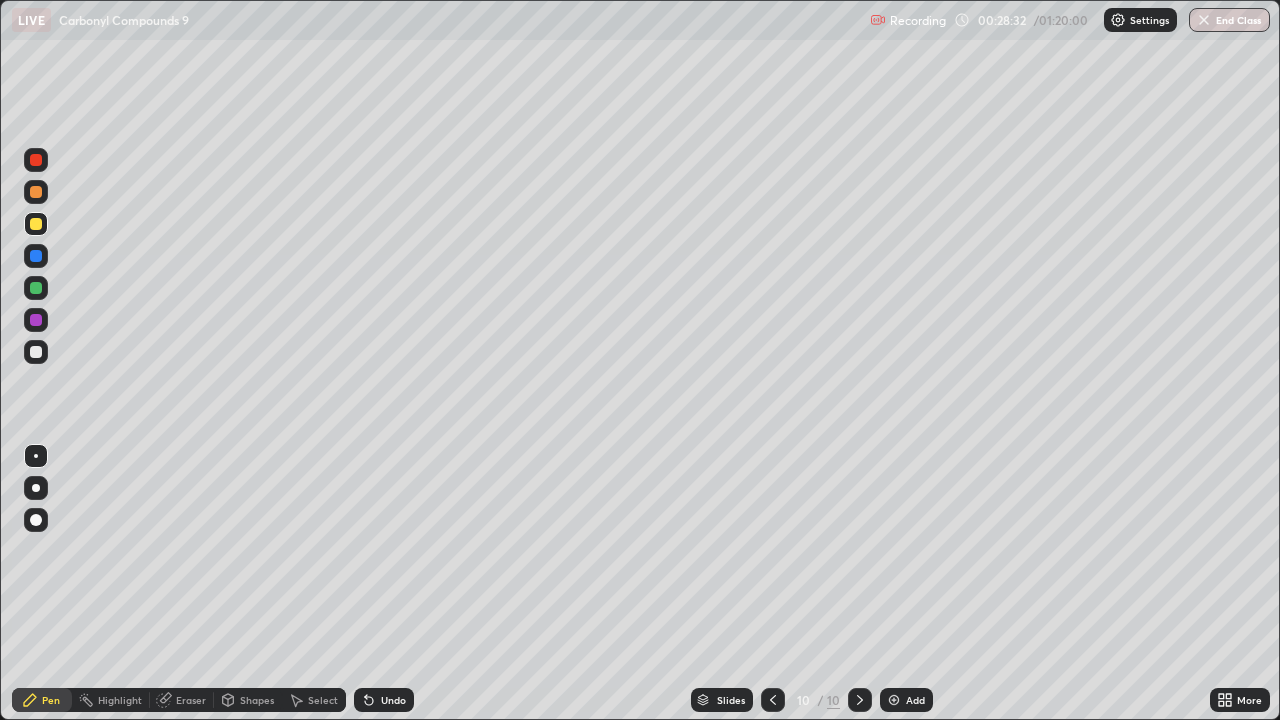 click on "Undo" at bounding box center [393, 700] 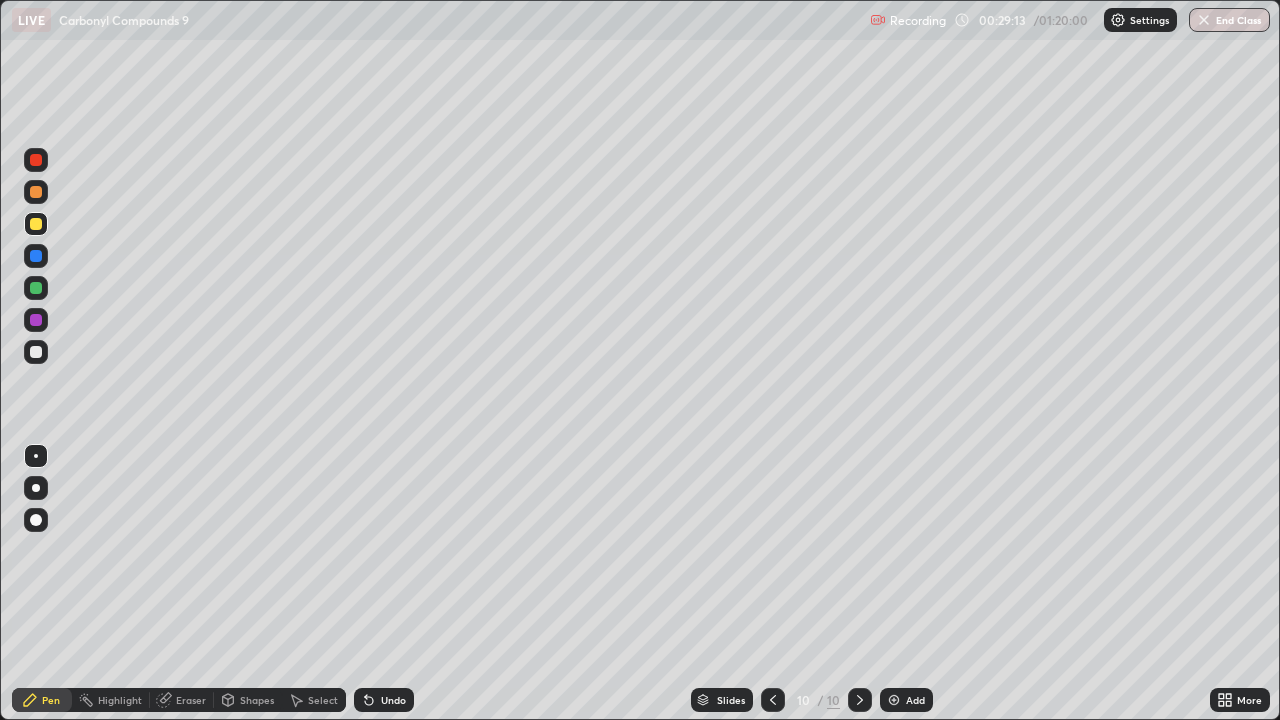 click at bounding box center [36, 352] 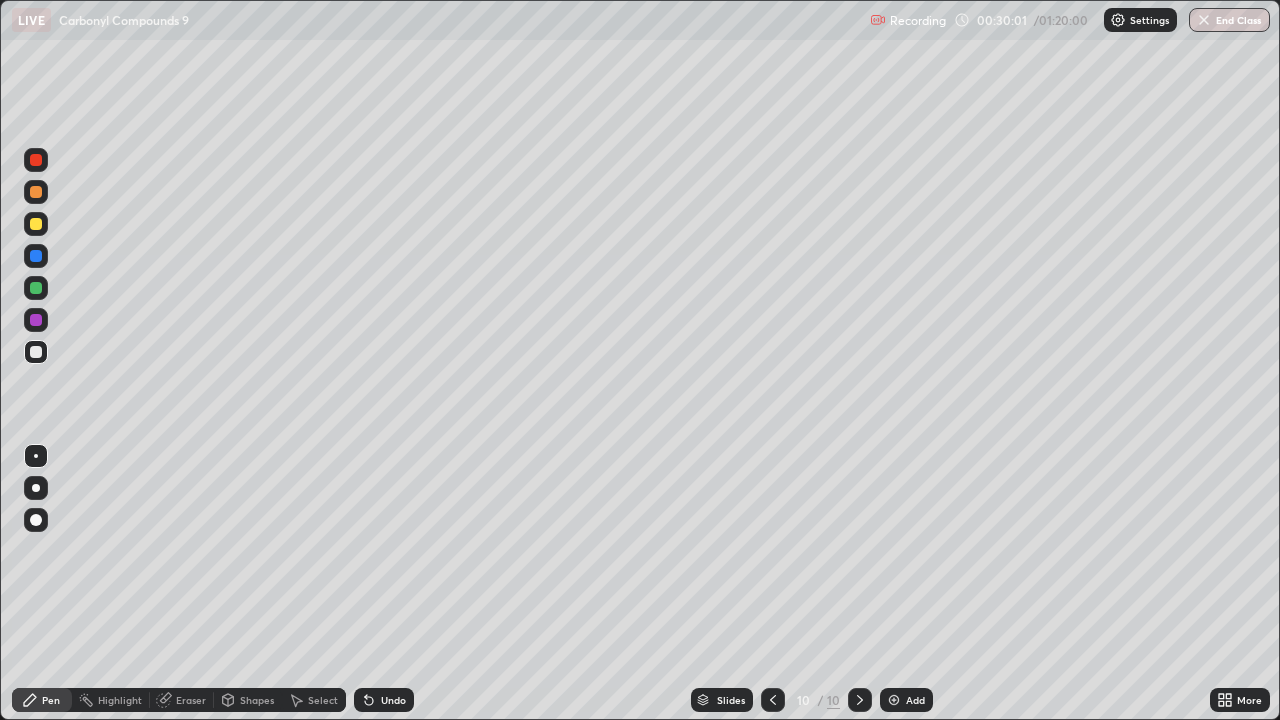 click at bounding box center [36, 224] 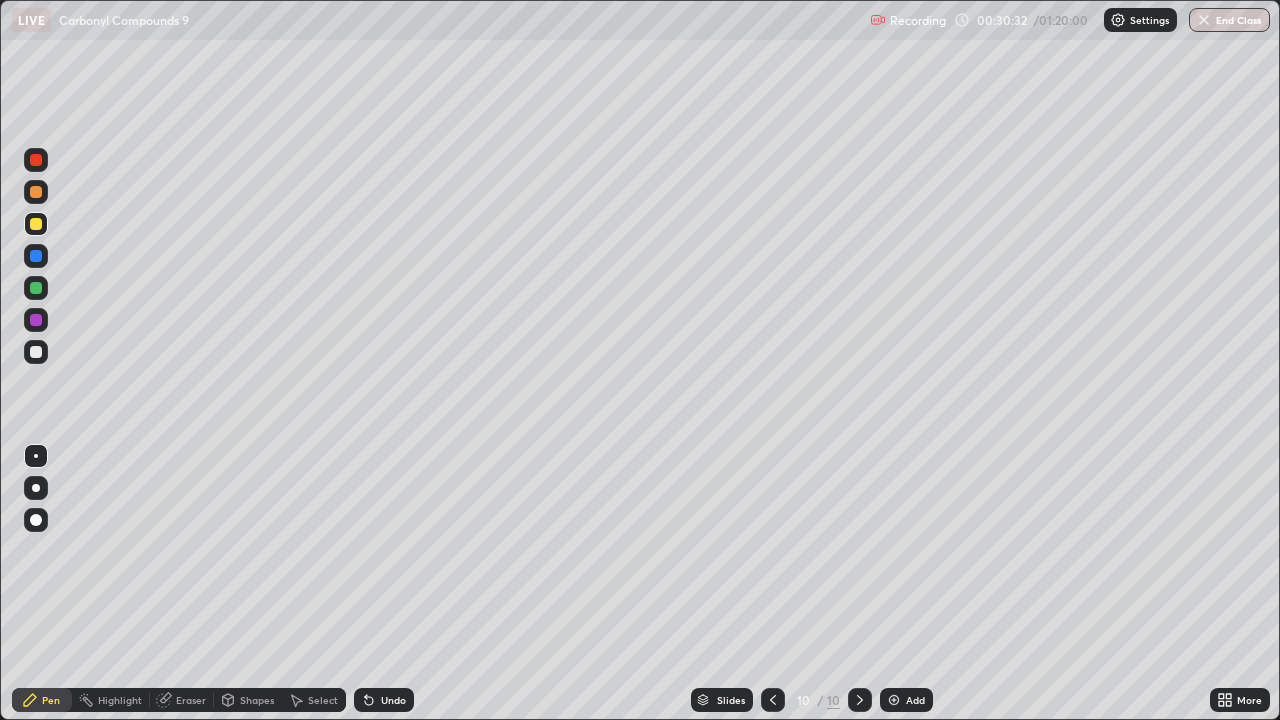 click at bounding box center [36, 352] 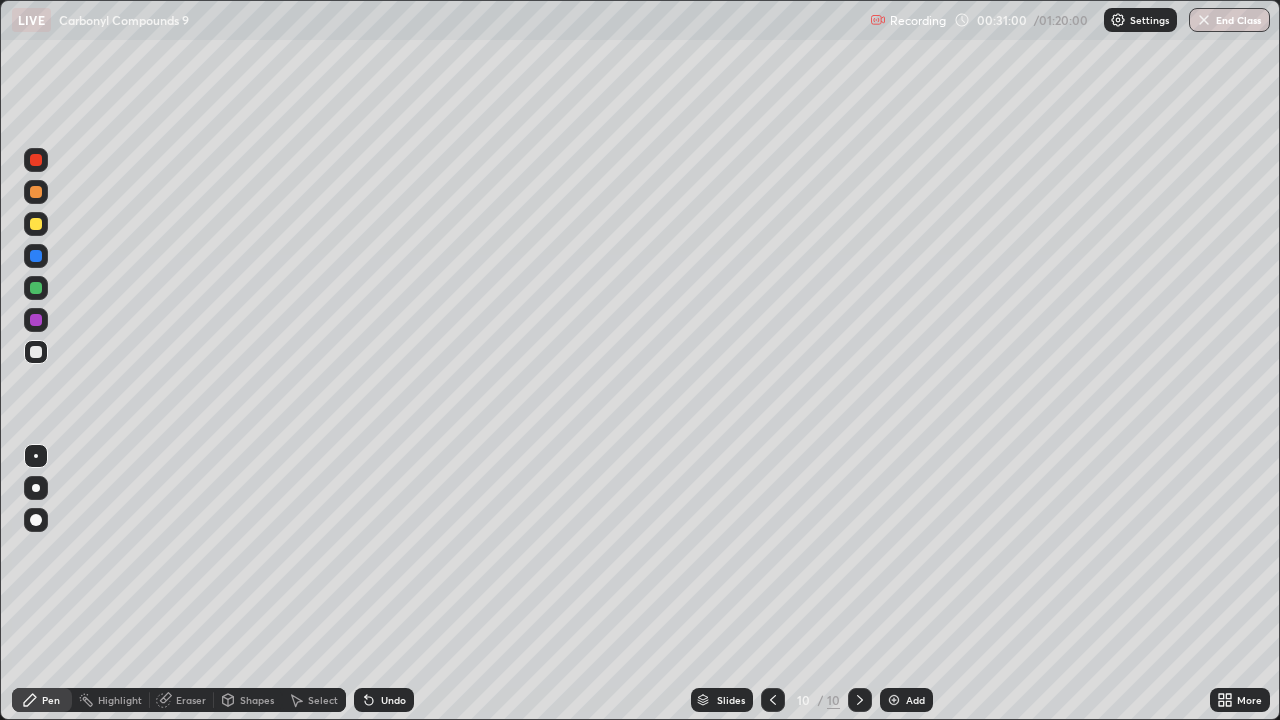 click at bounding box center (894, 700) 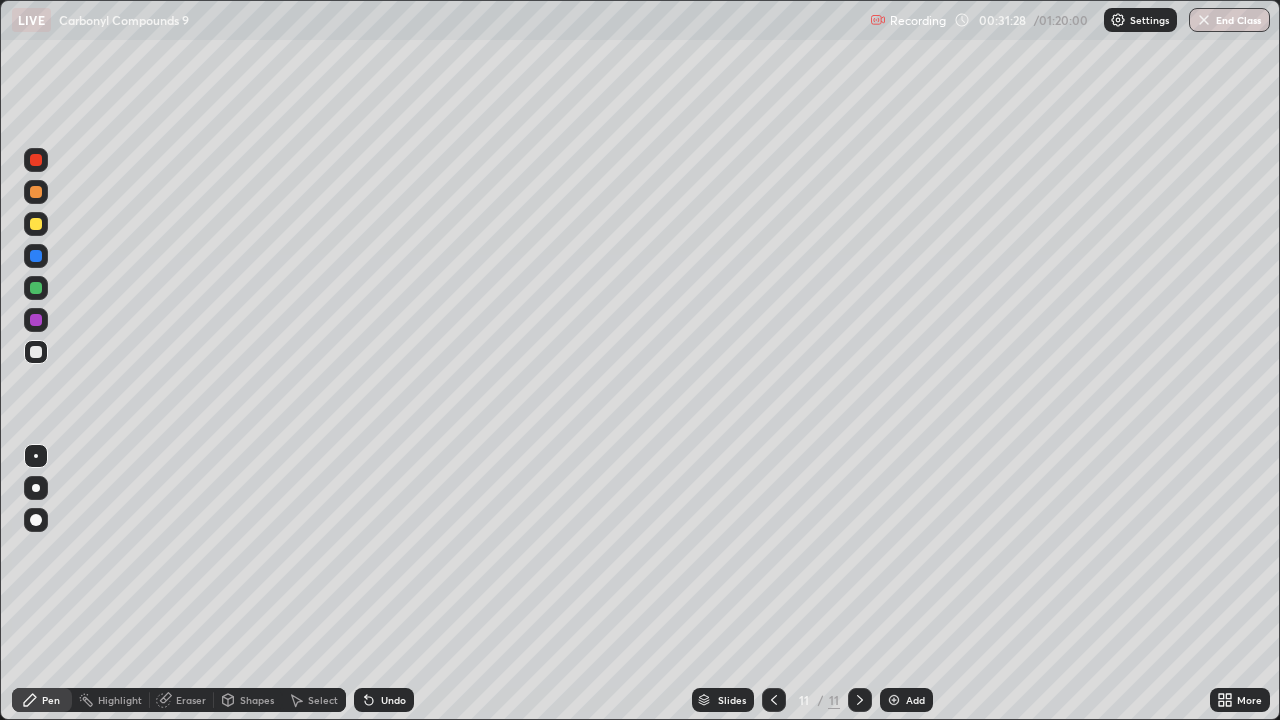 click at bounding box center [36, 224] 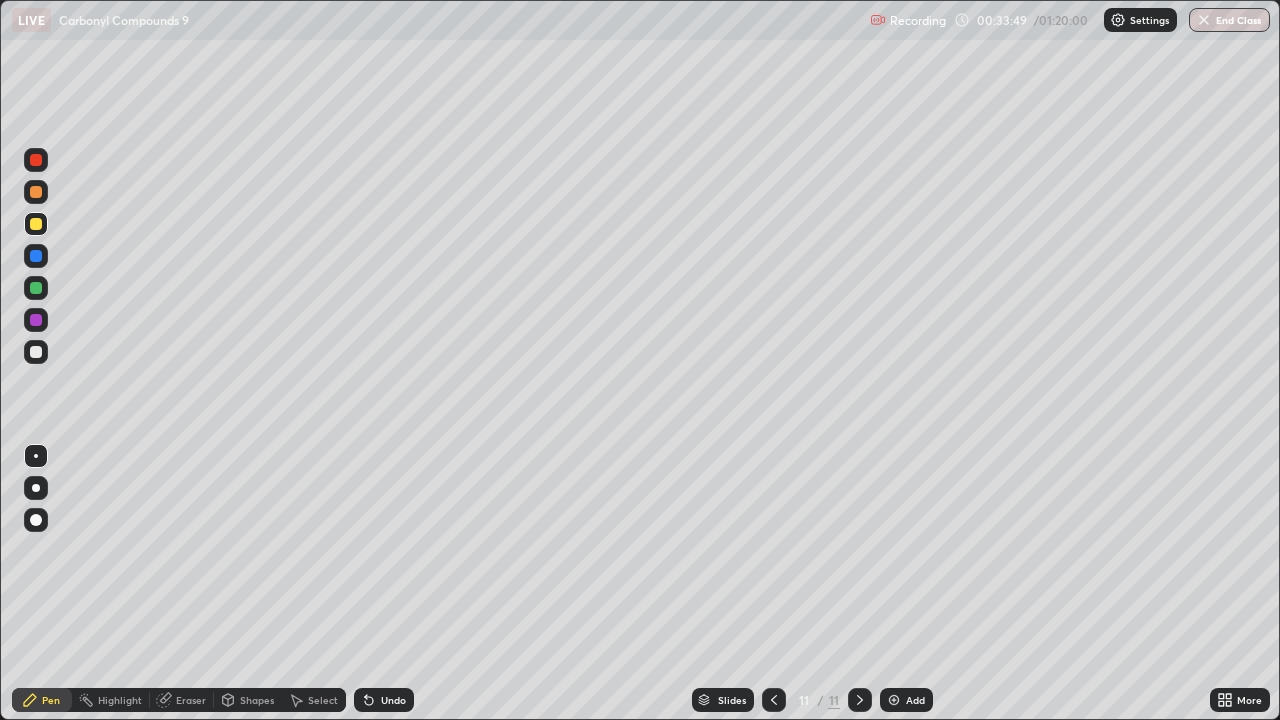 click on "Add" at bounding box center (906, 700) 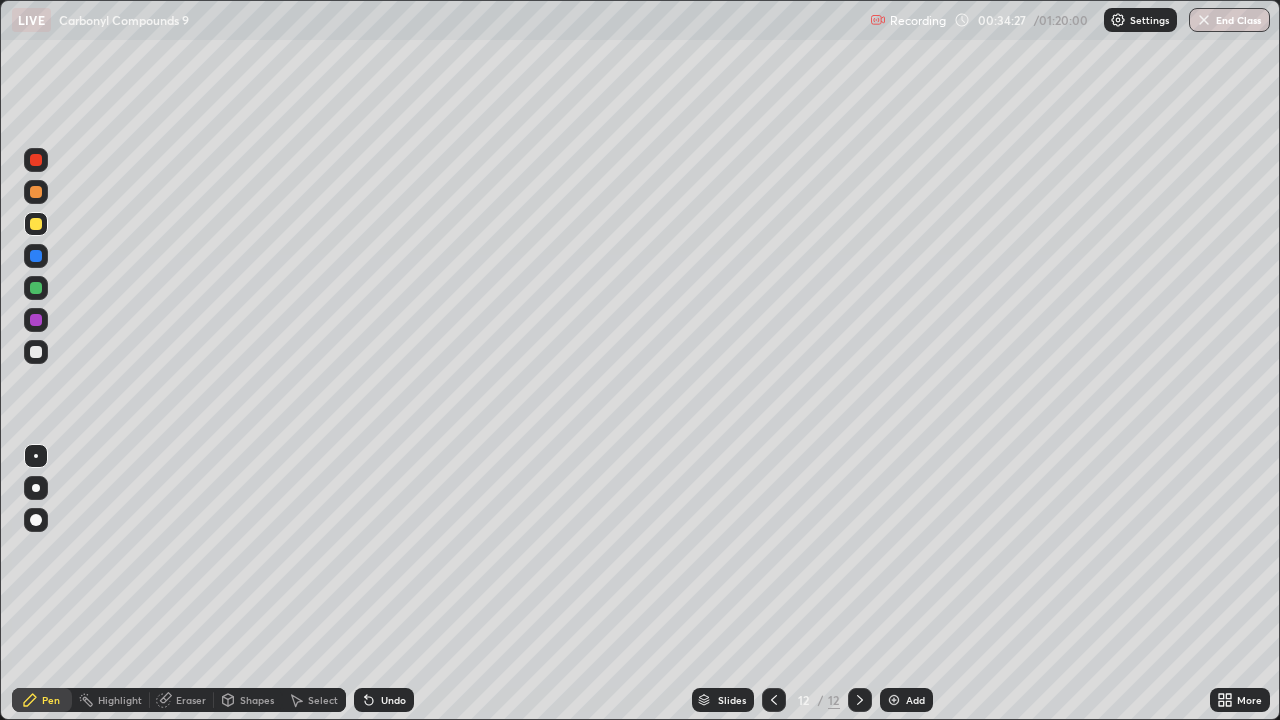 click at bounding box center (36, 352) 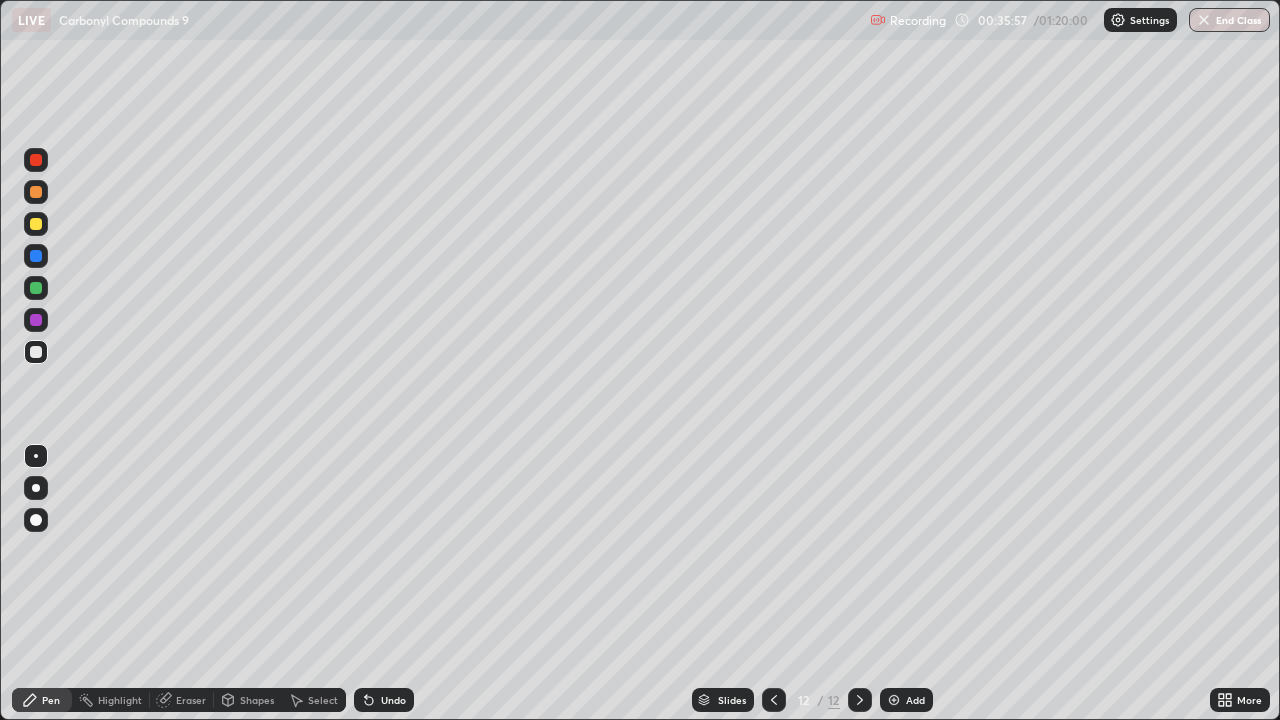 click at bounding box center [894, 700] 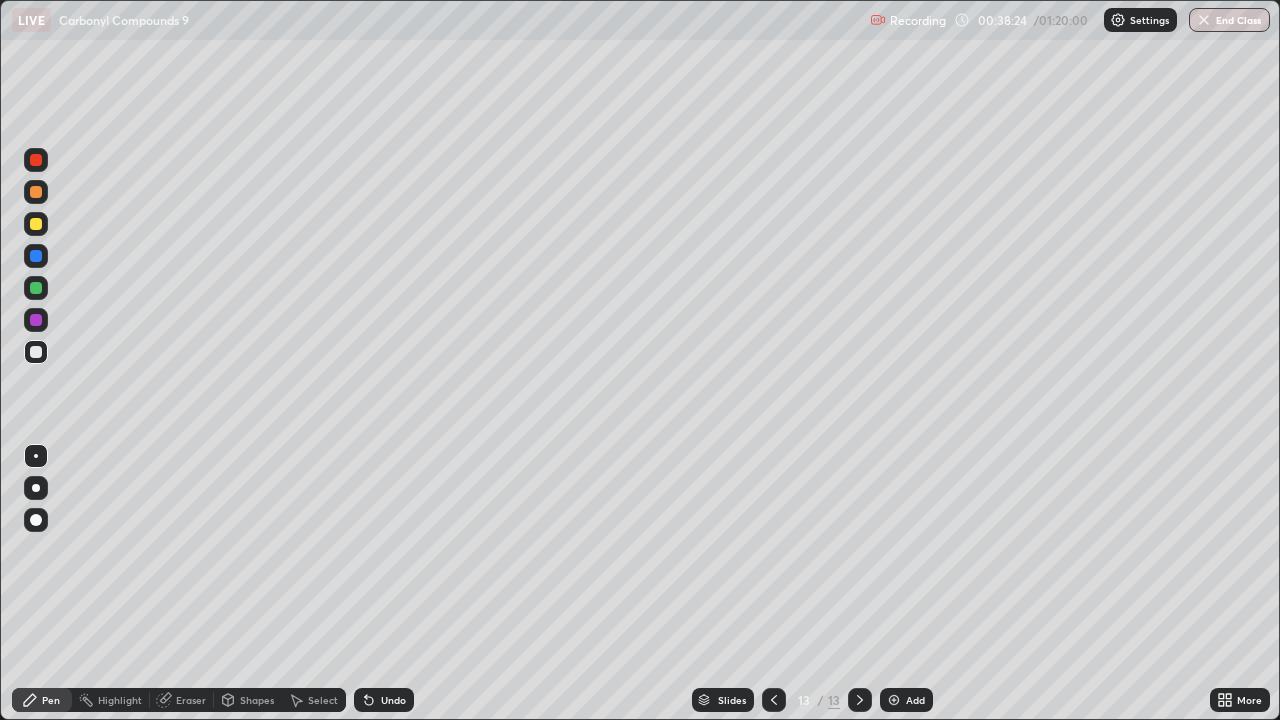 click on "Add" at bounding box center (906, 700) 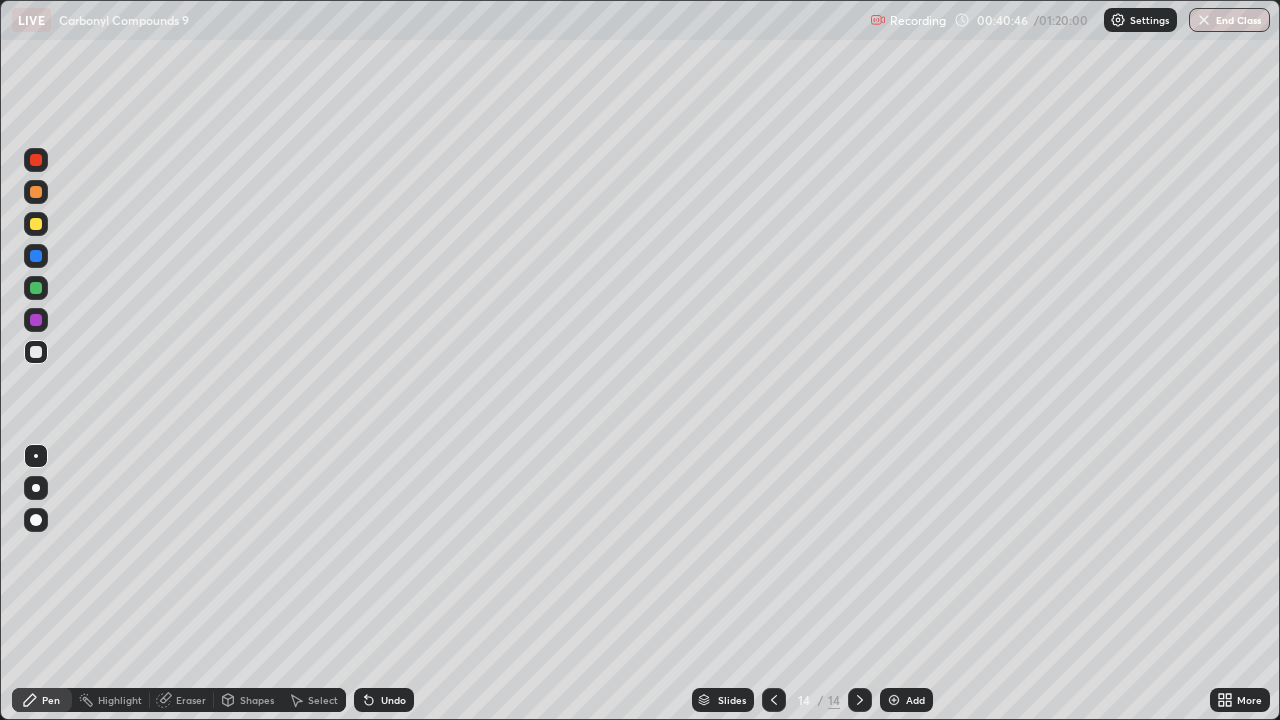 click at bounding box center [36, 224] 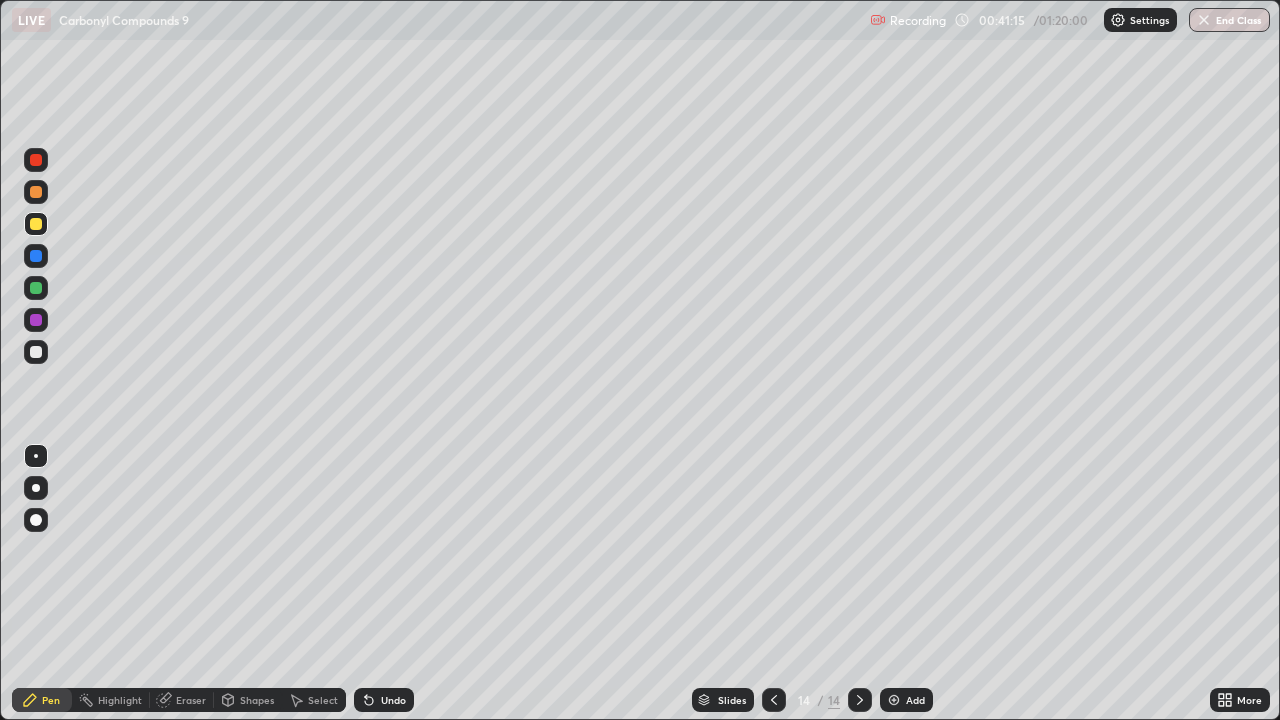 click 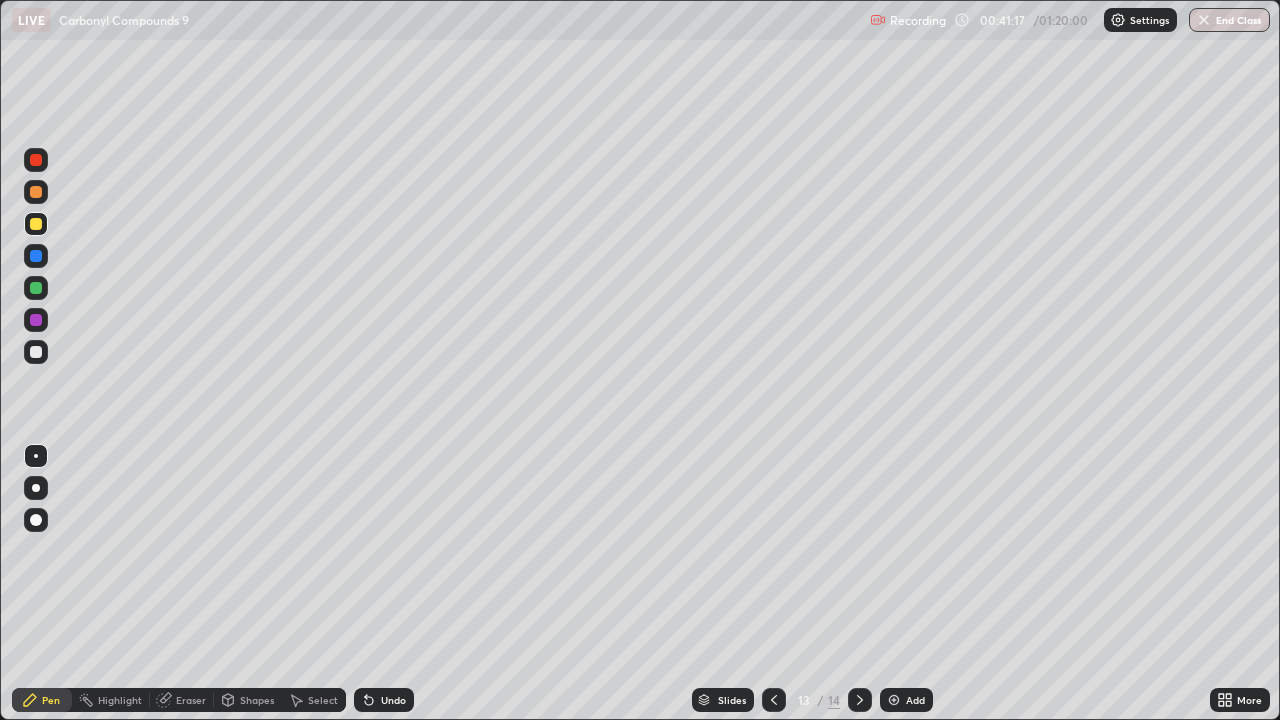 click 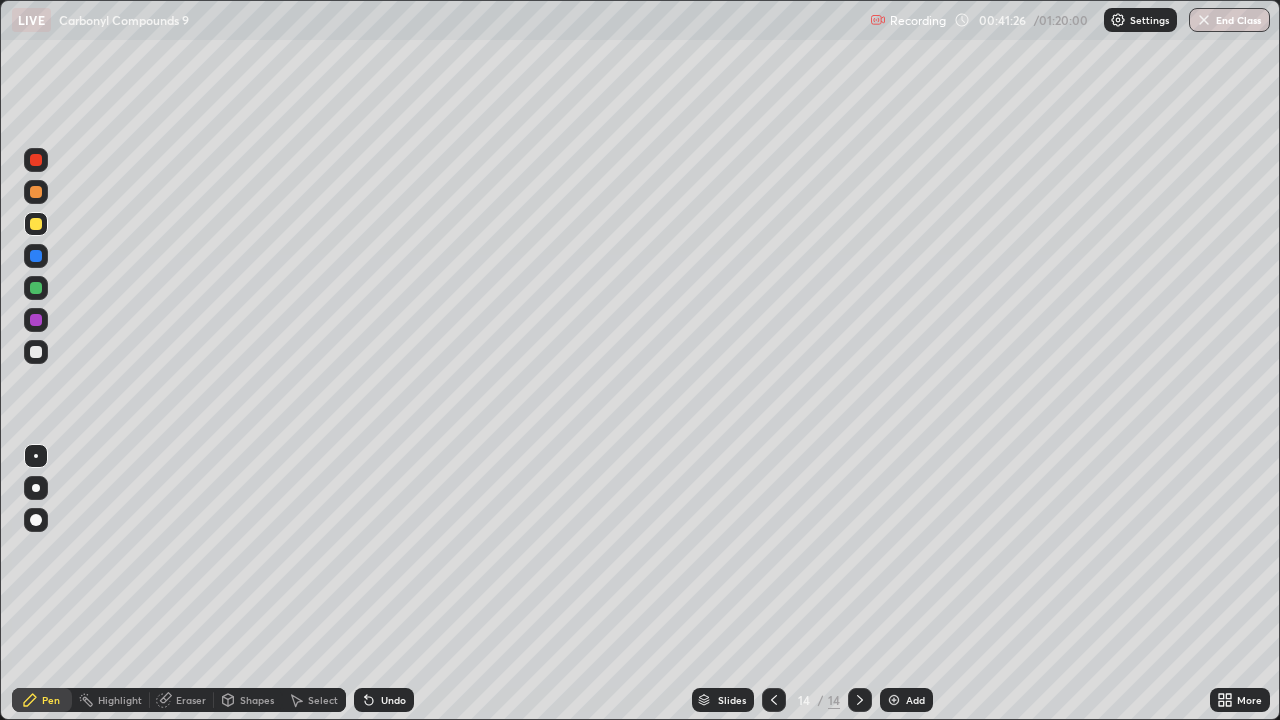 click on "Add" at bounding box center [906, 700] 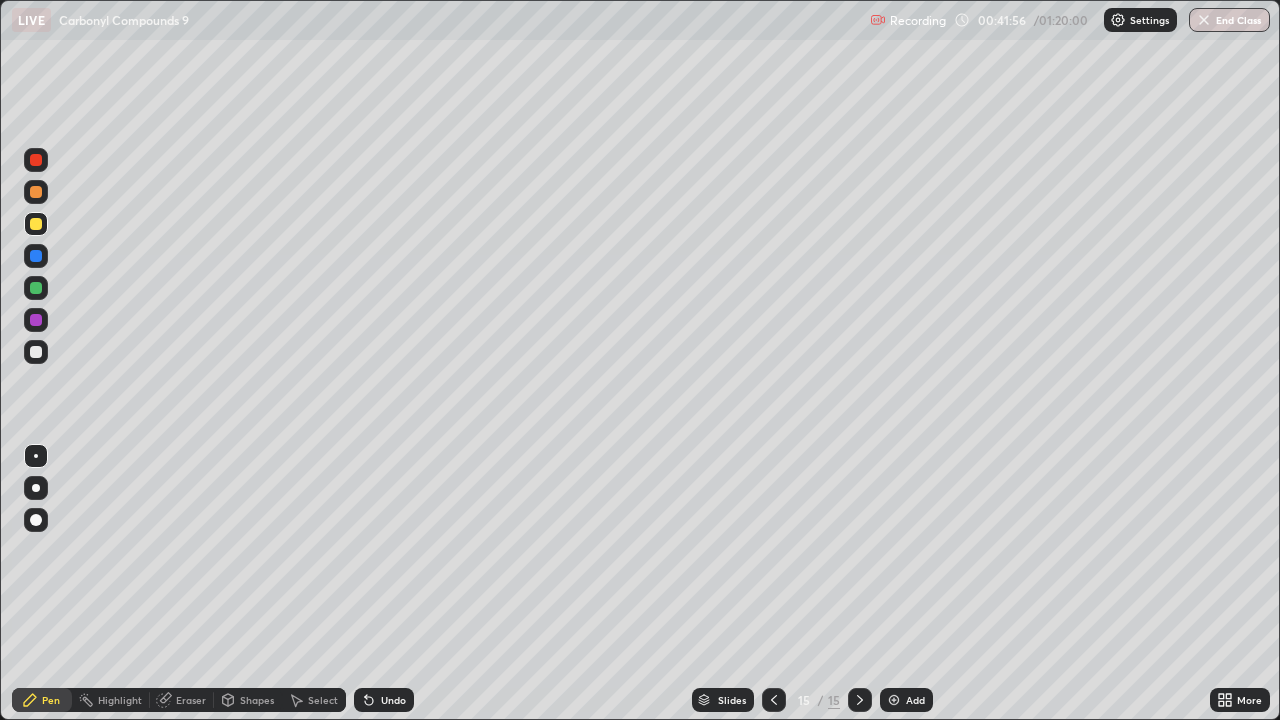 click at bounding box center (36, 352) 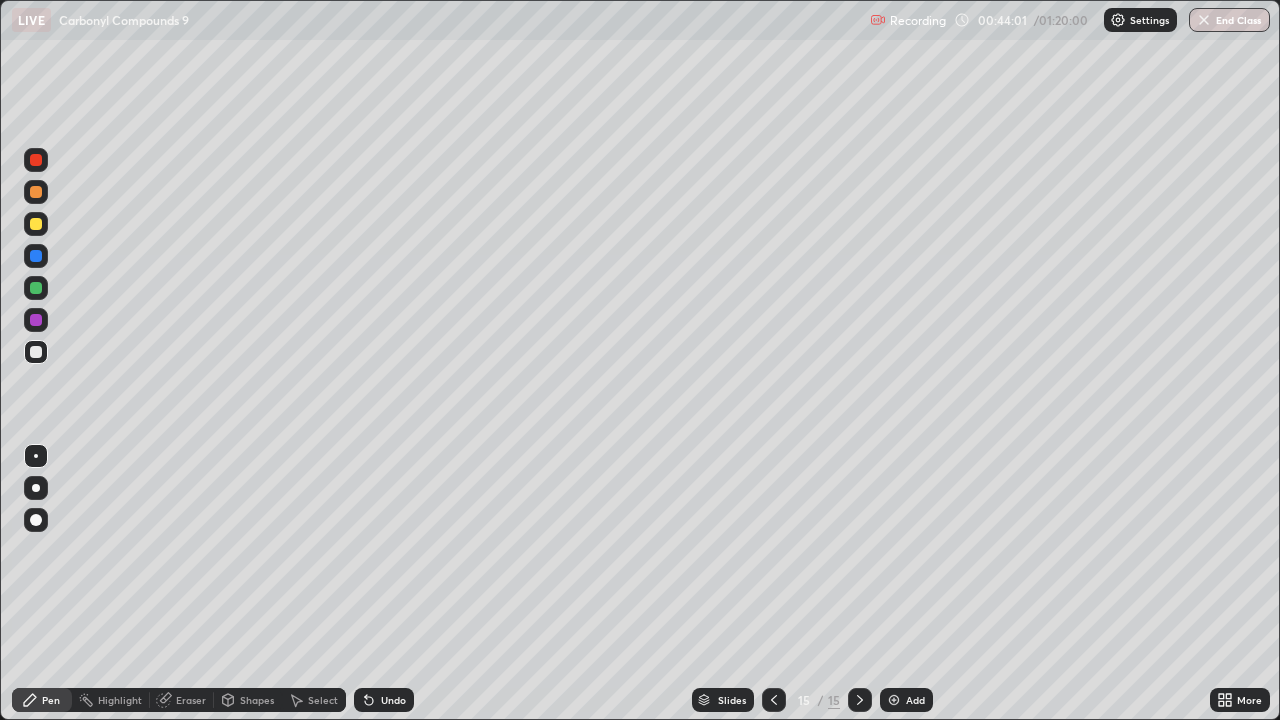 click at bounding box center [894, 700] 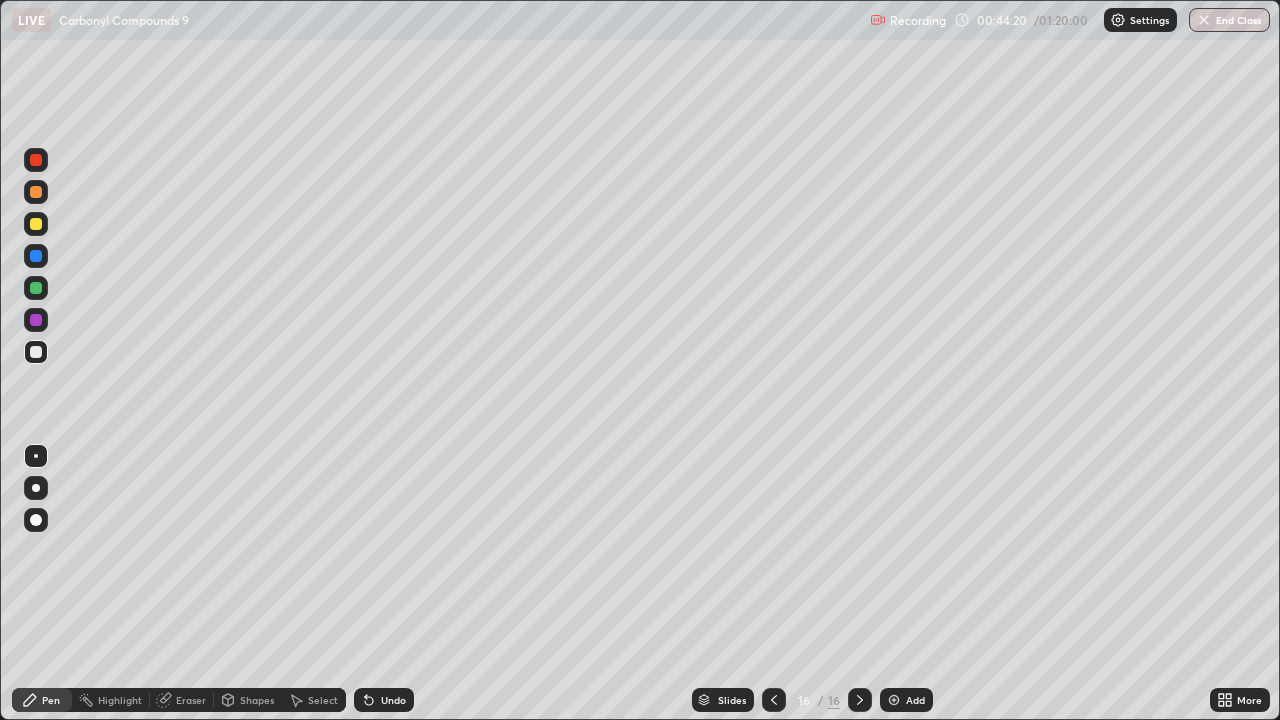 click at bounding box center (36, 224) 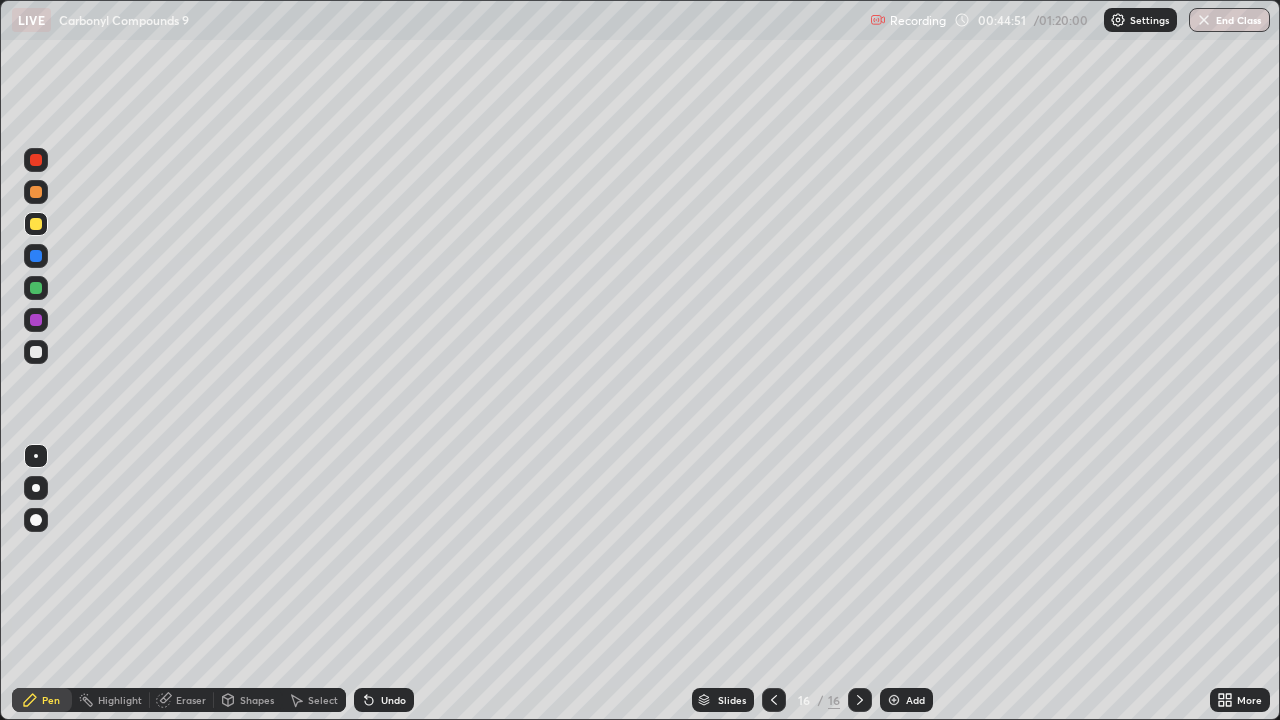 click at bounding box center [36, 352] 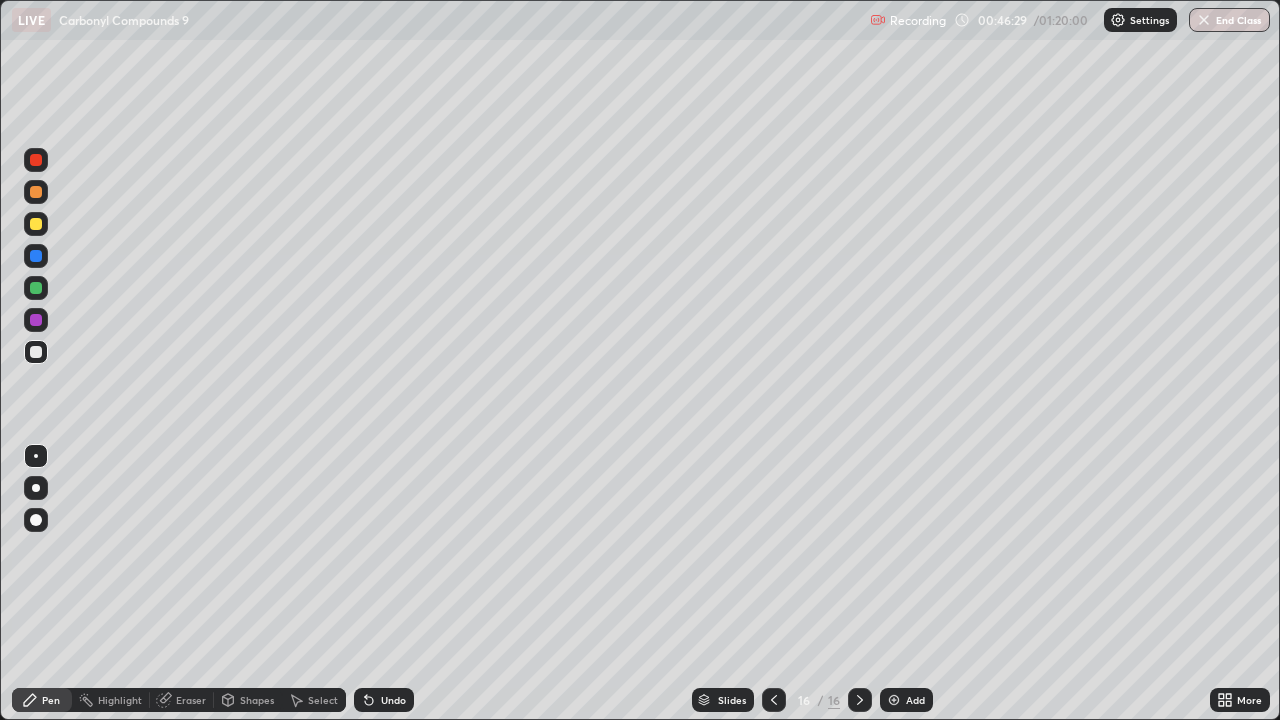 click at bounding box center [894, 700] 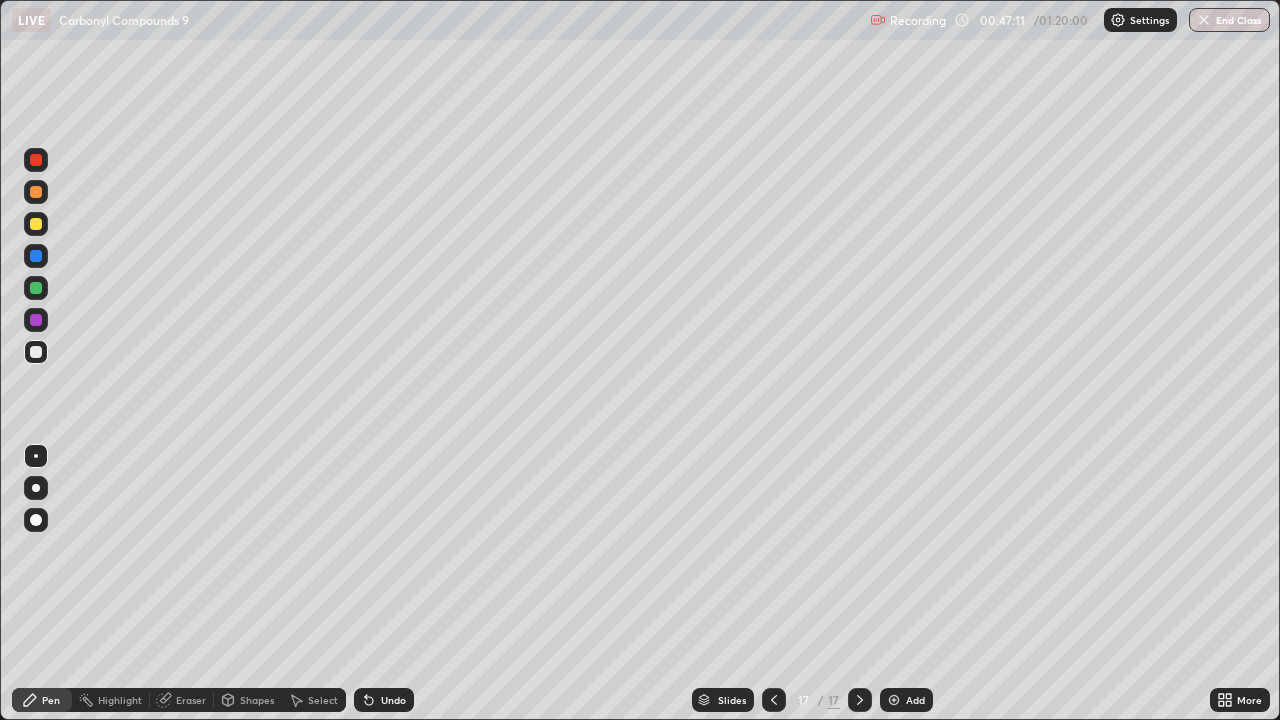 click at bounding box center (36, 224) 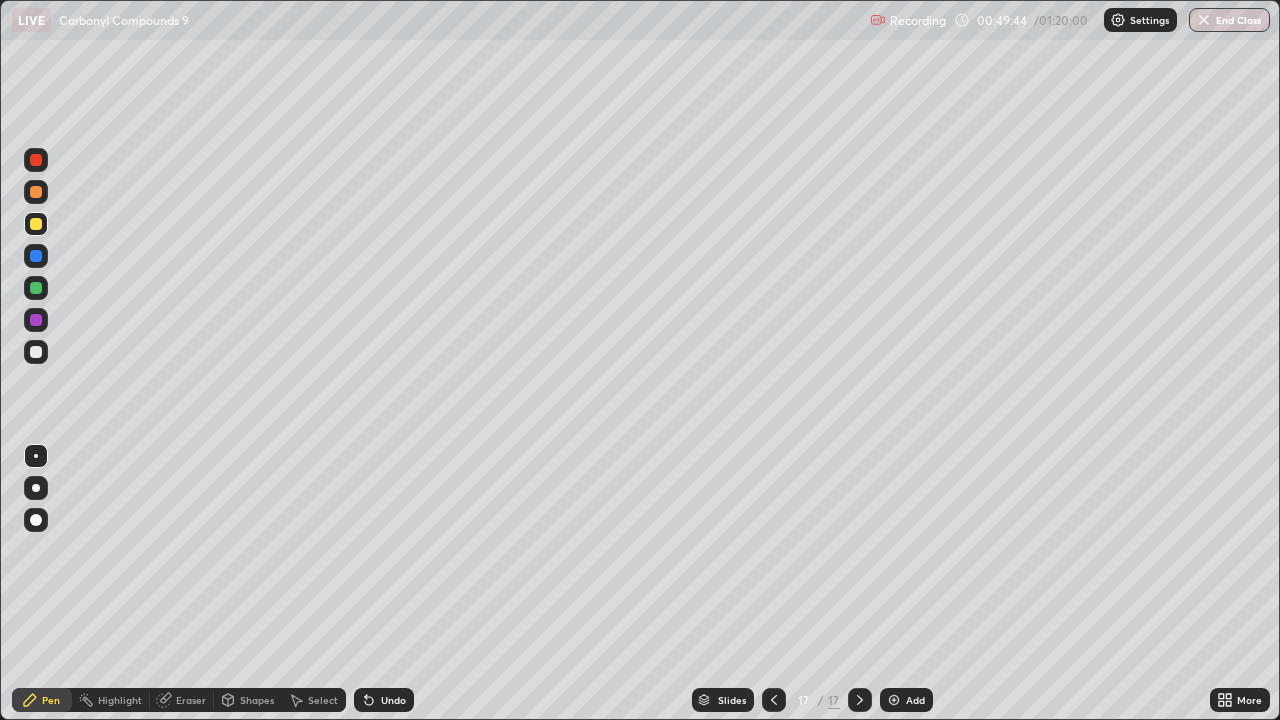 click at bounding box center [36, 352] 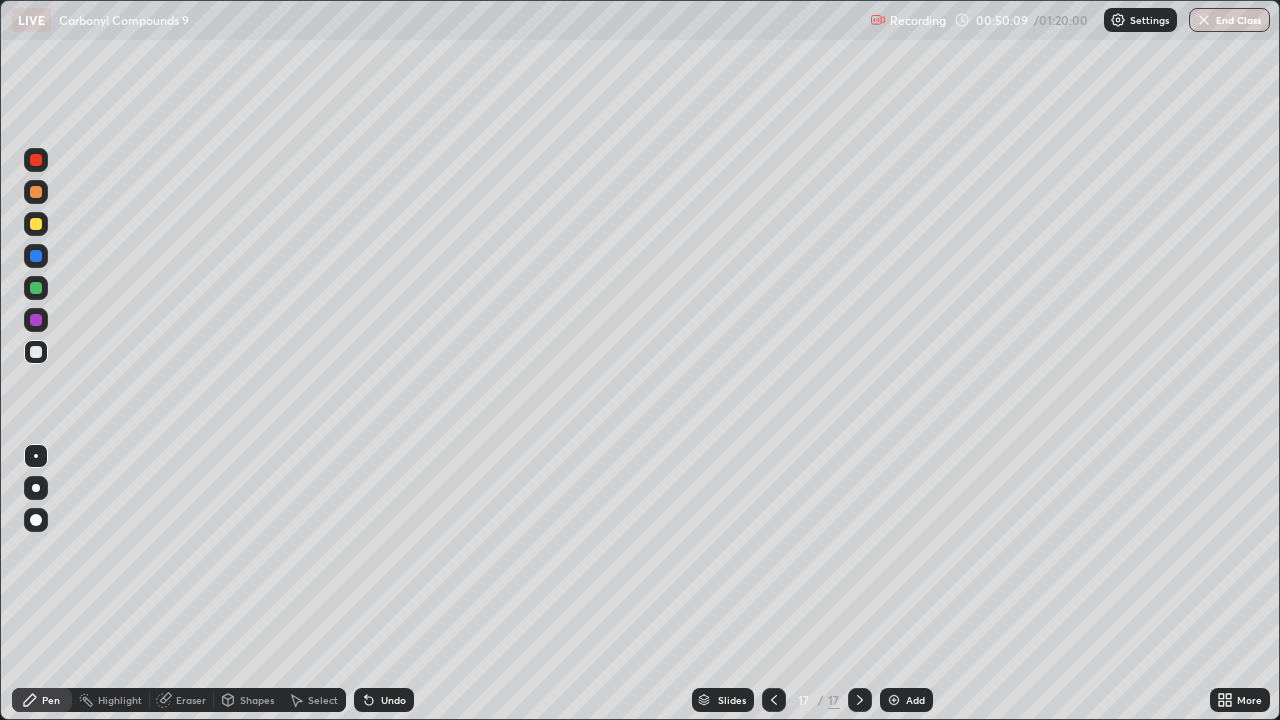 click on "Undo" at bounding box center (393, 700) 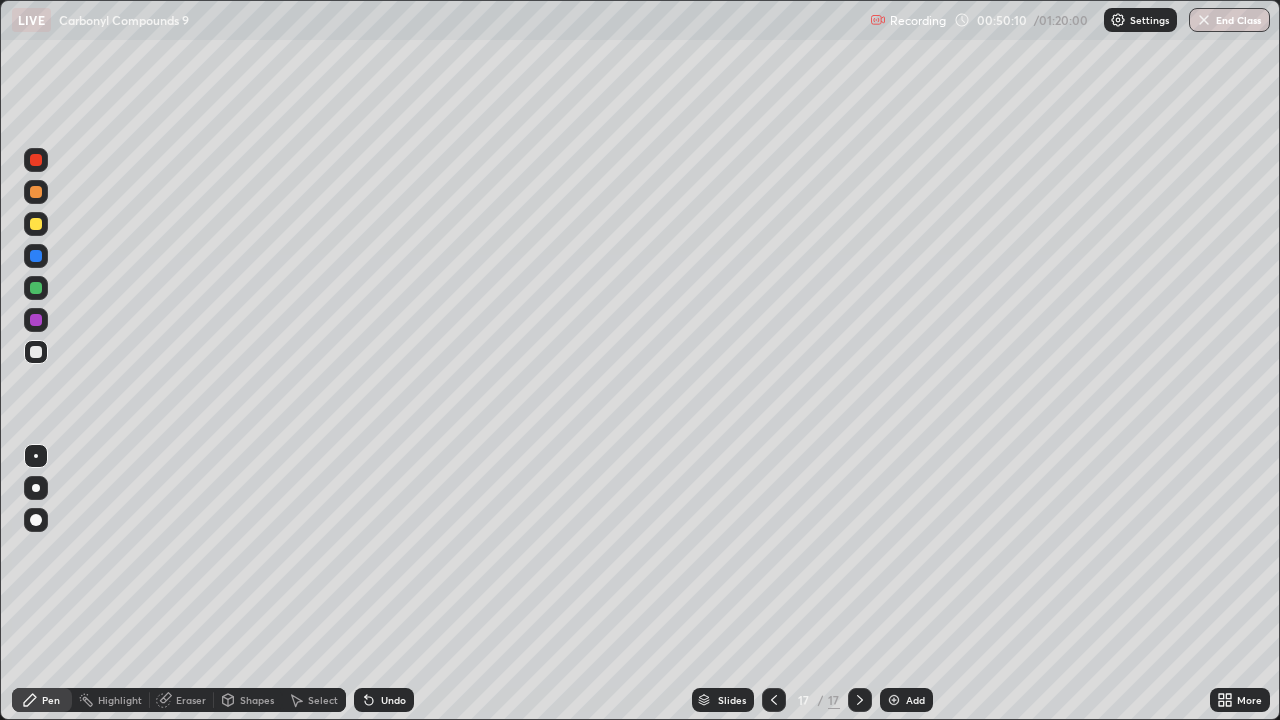 click on "Undo" at bounding box center [393, 700] 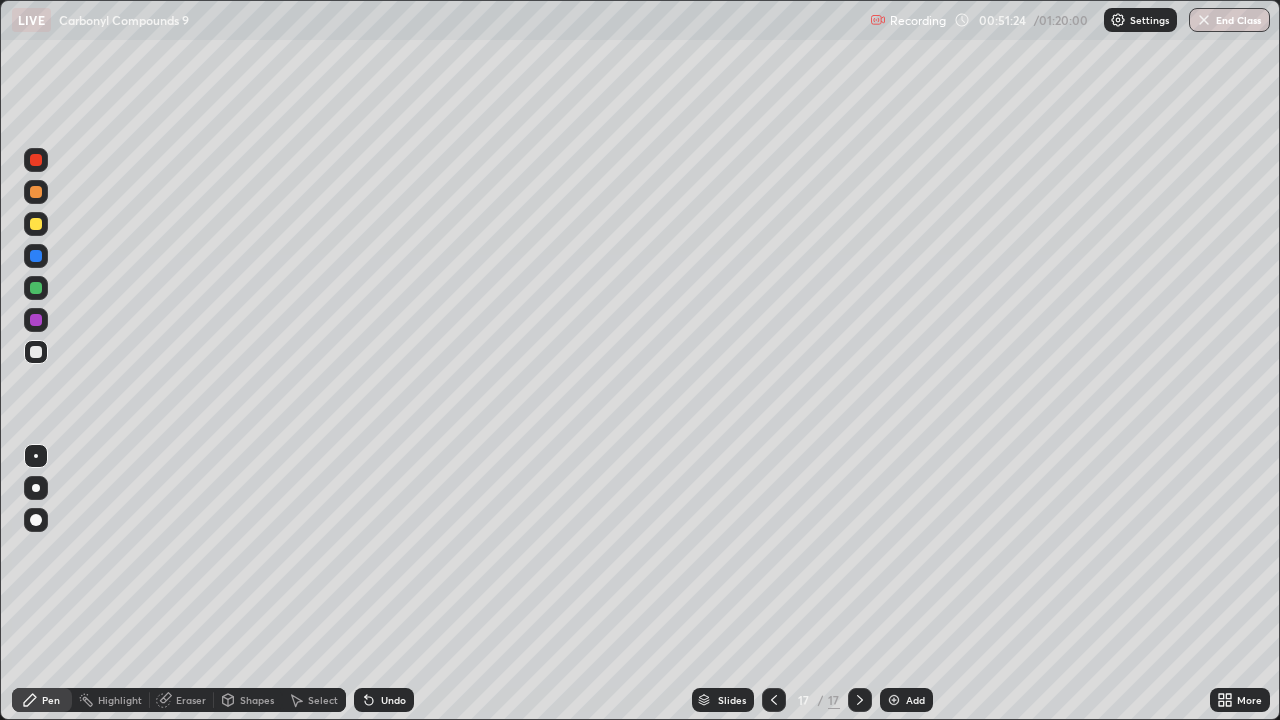 click on "Add" at bounding box center [915, 700] 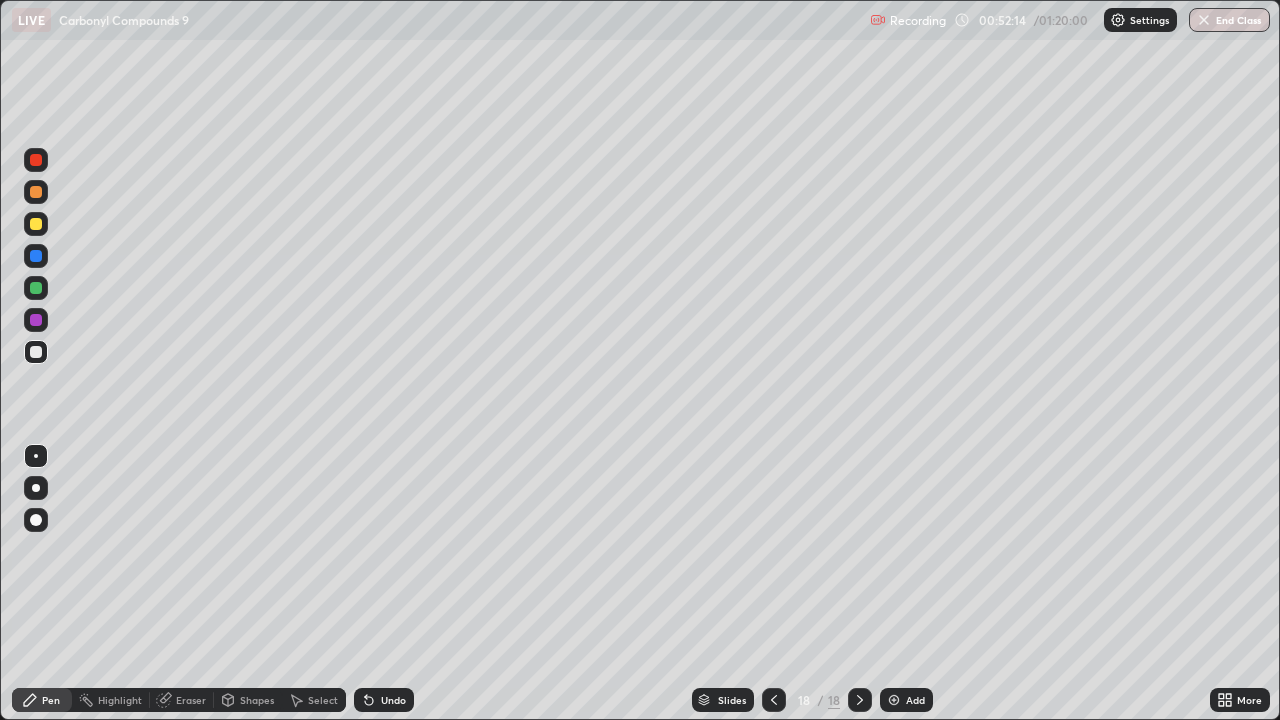 click on "Undo" at bounding box center (393, 700) 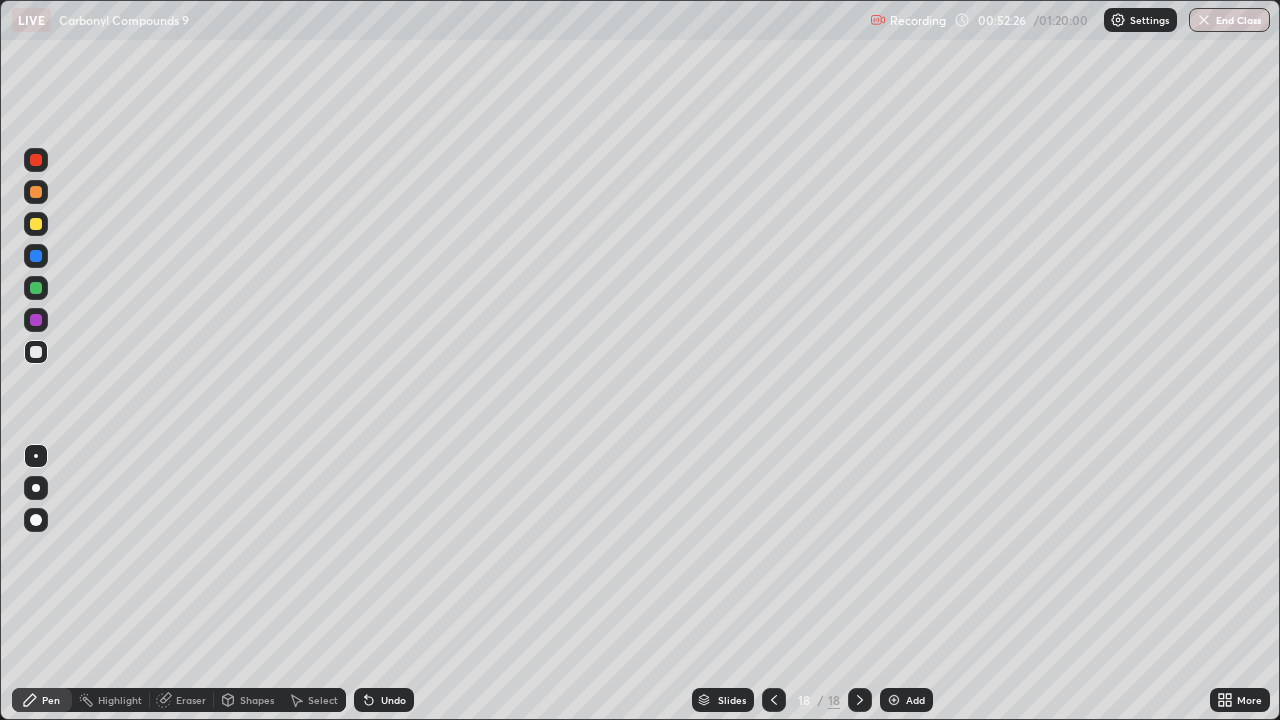 click at bounding box center [36, 224] 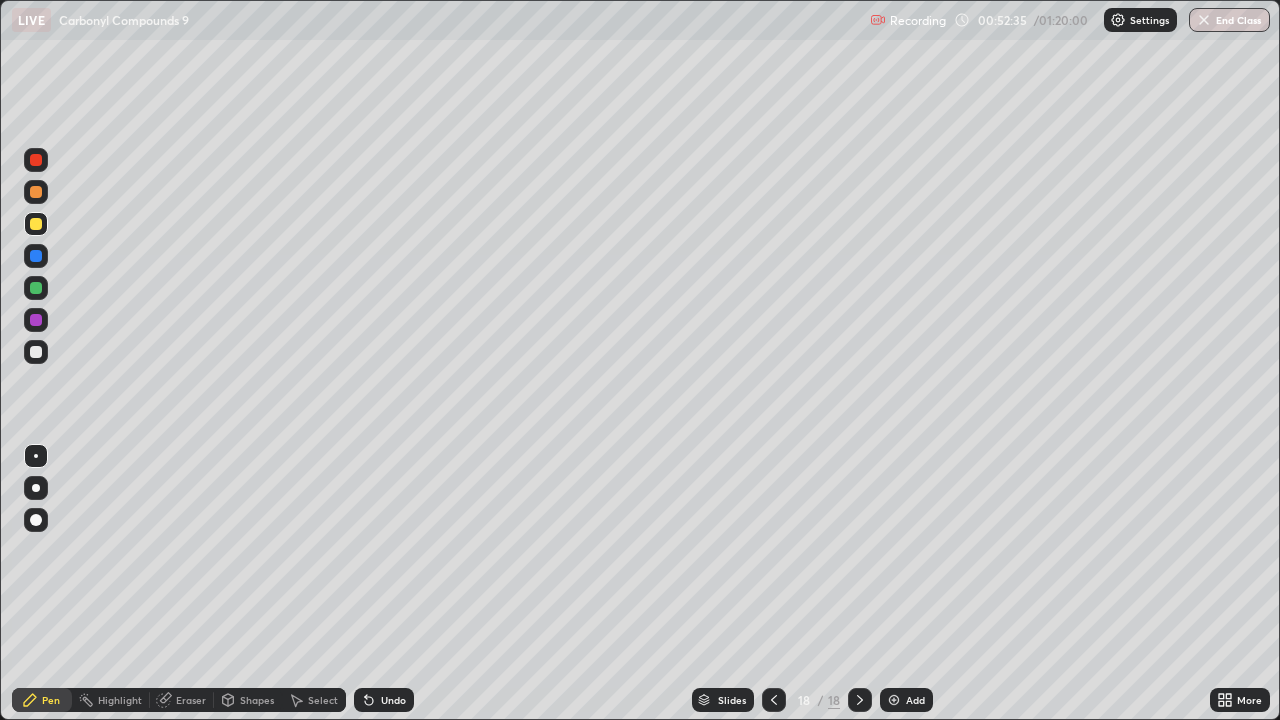 click on "Undo" at bounding box center (393, 700) 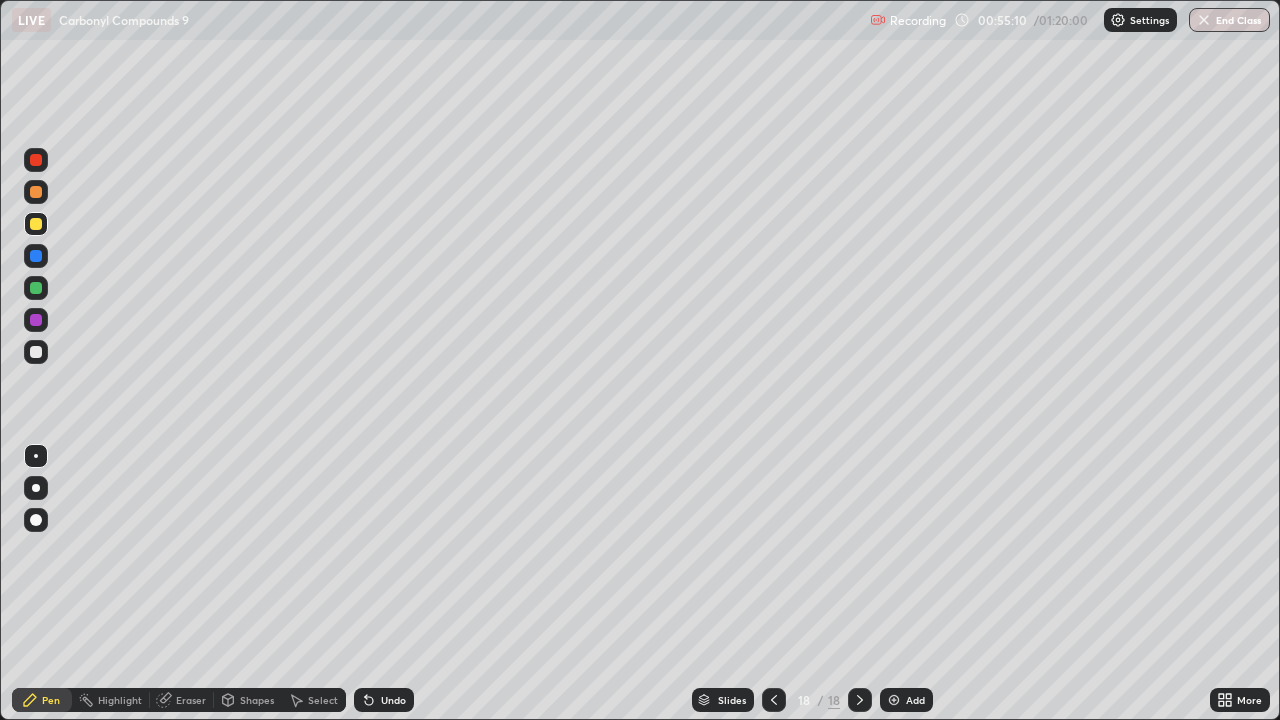 click on "Add" at bounding box center (906, 700) 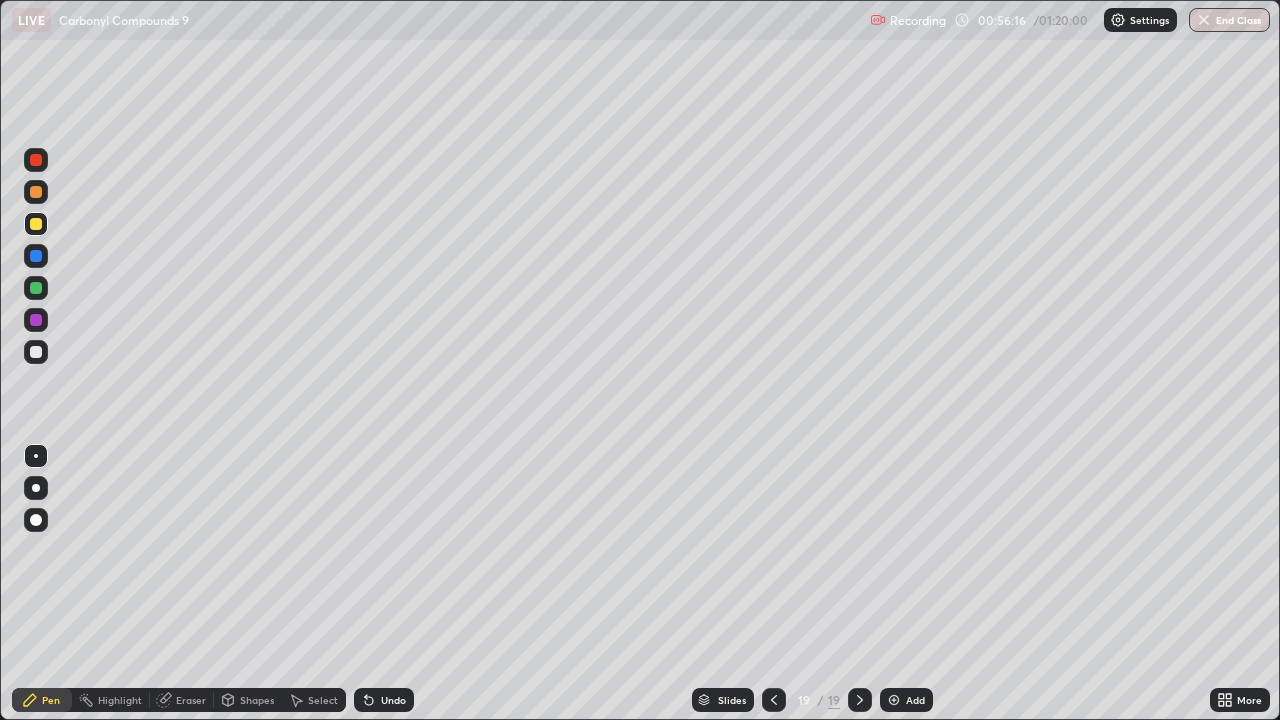 click at bounding box center (36, 352) 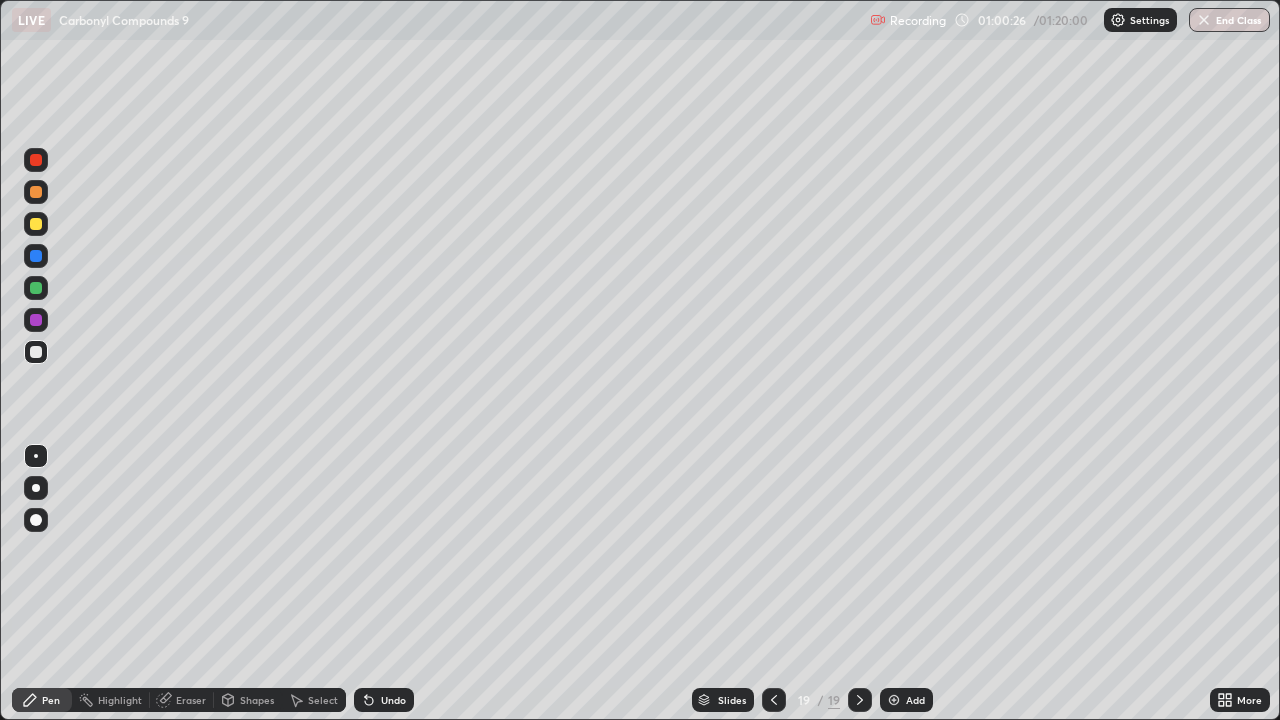 click at bounding box center [36, 224] 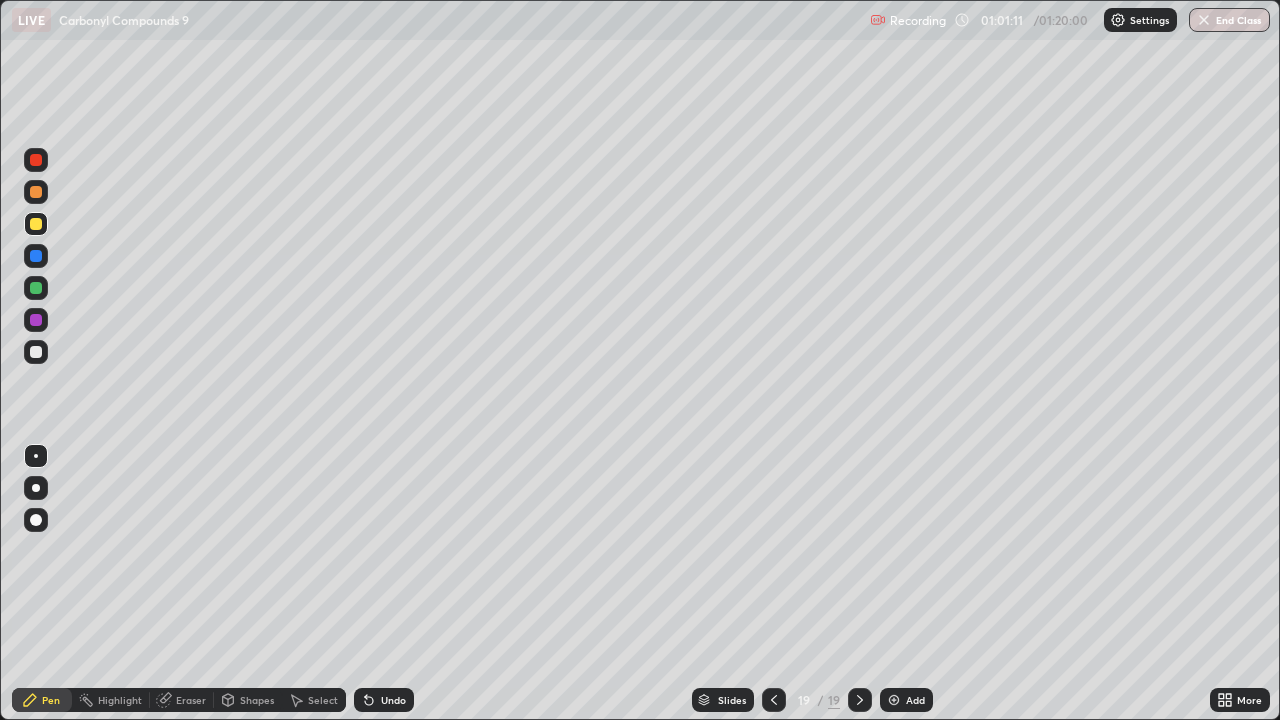 click at bounding box center [894, 700] 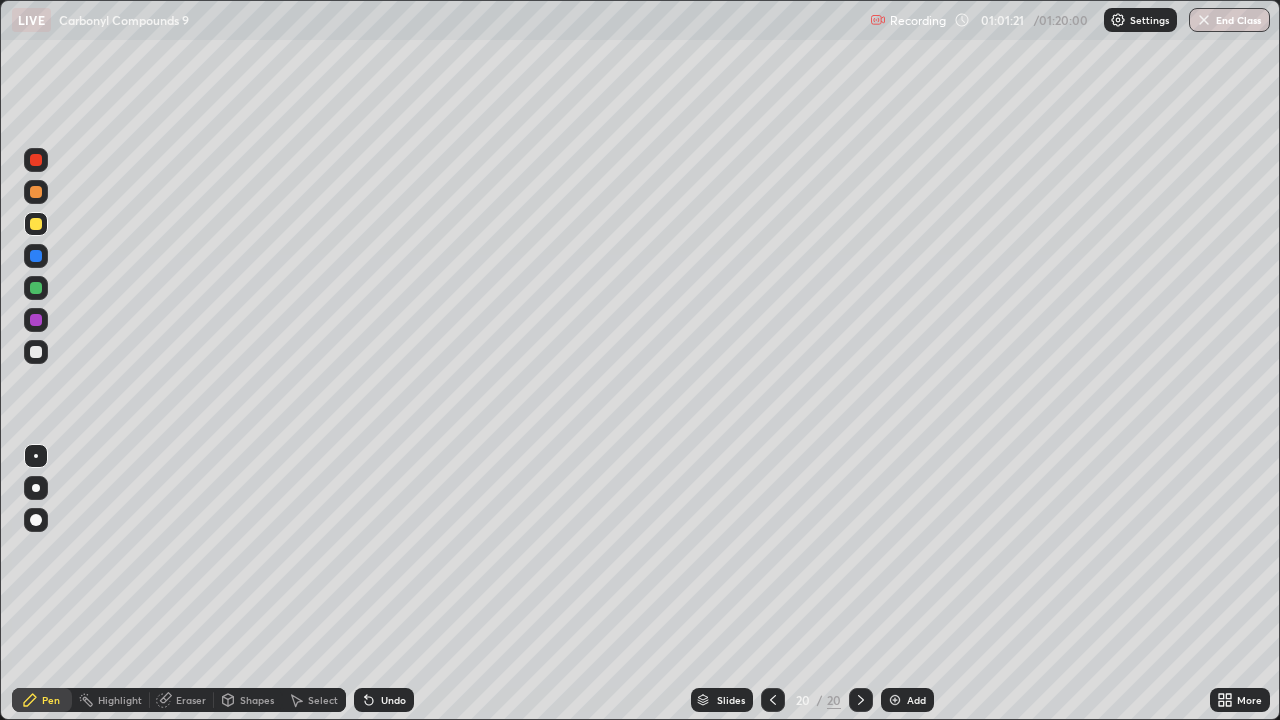 click at bounding box center [36, 352] 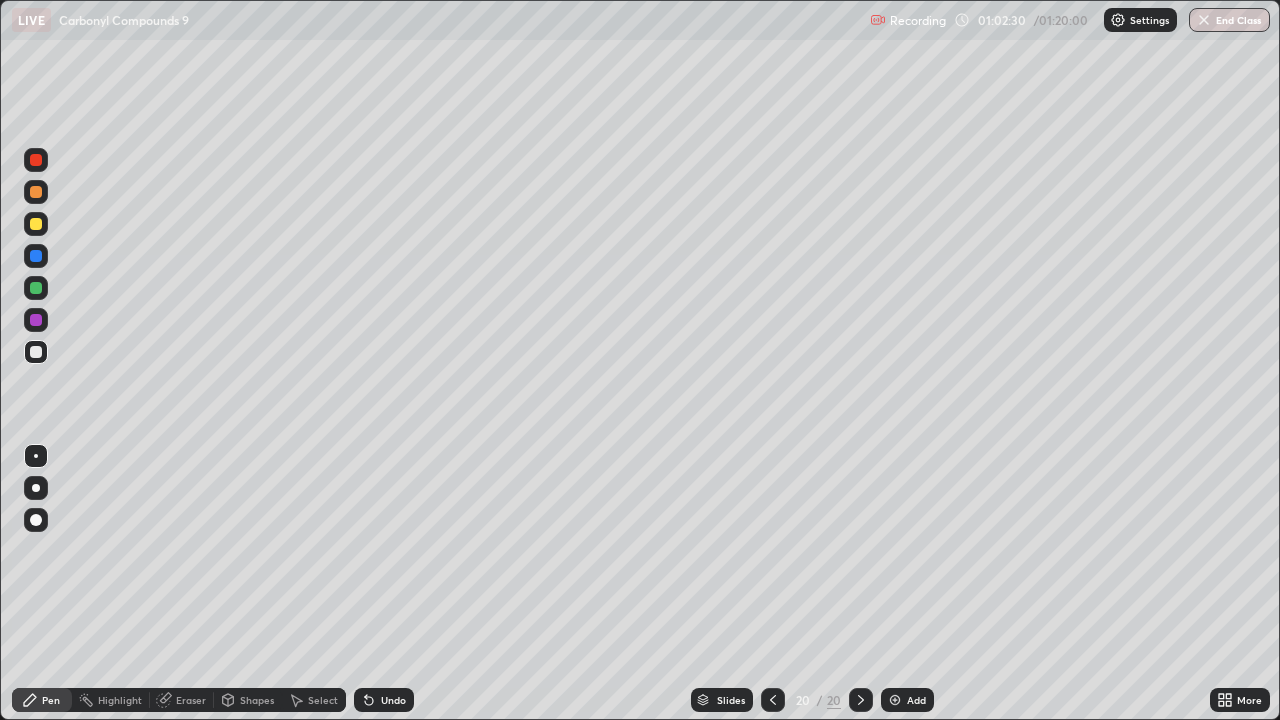 click on "Eraser" at bounding box center [191, 700] 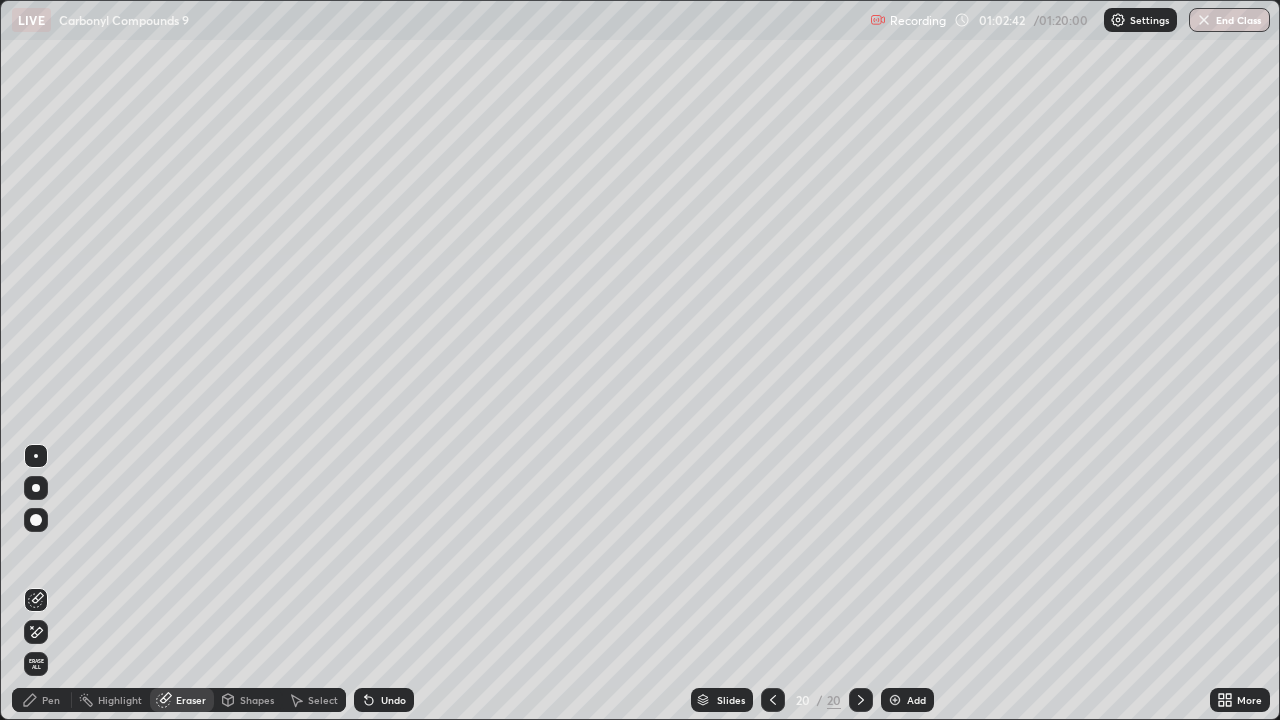 click on "Pen" at bounding box center [51, 700] 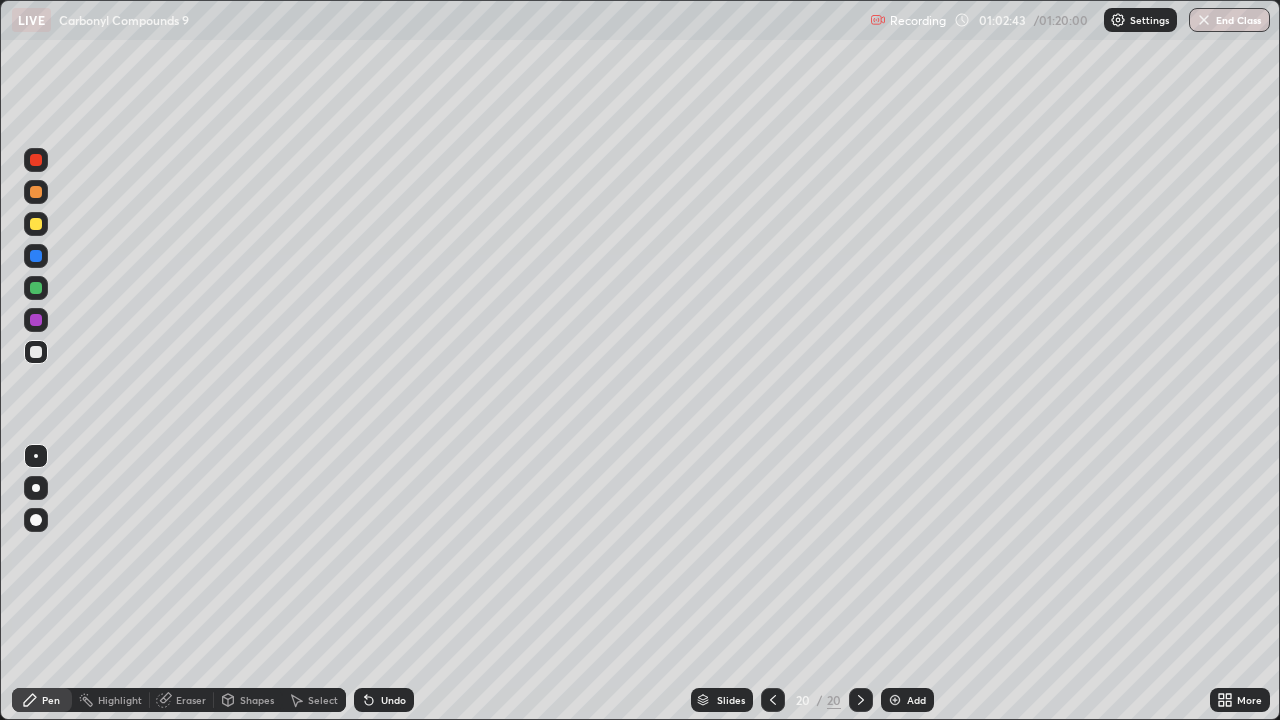 click at bounding box center (36, 224) 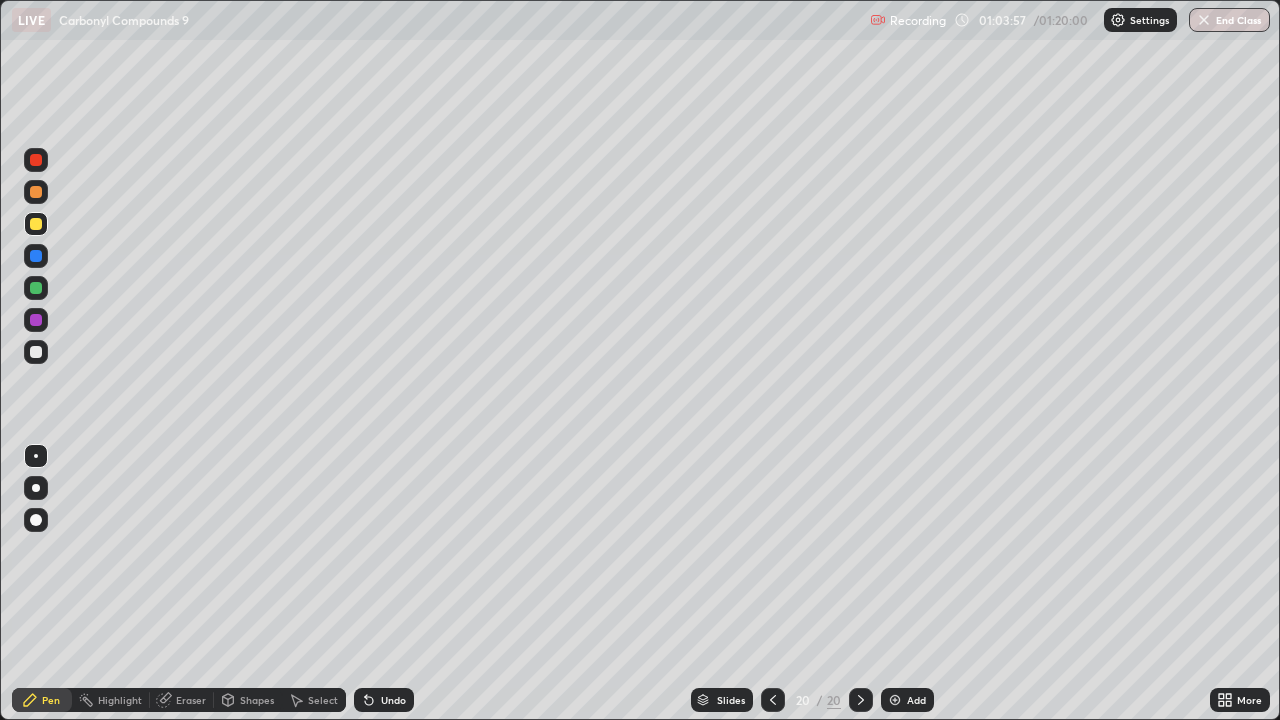 click on "Undo" at bounding box center [393, 700] 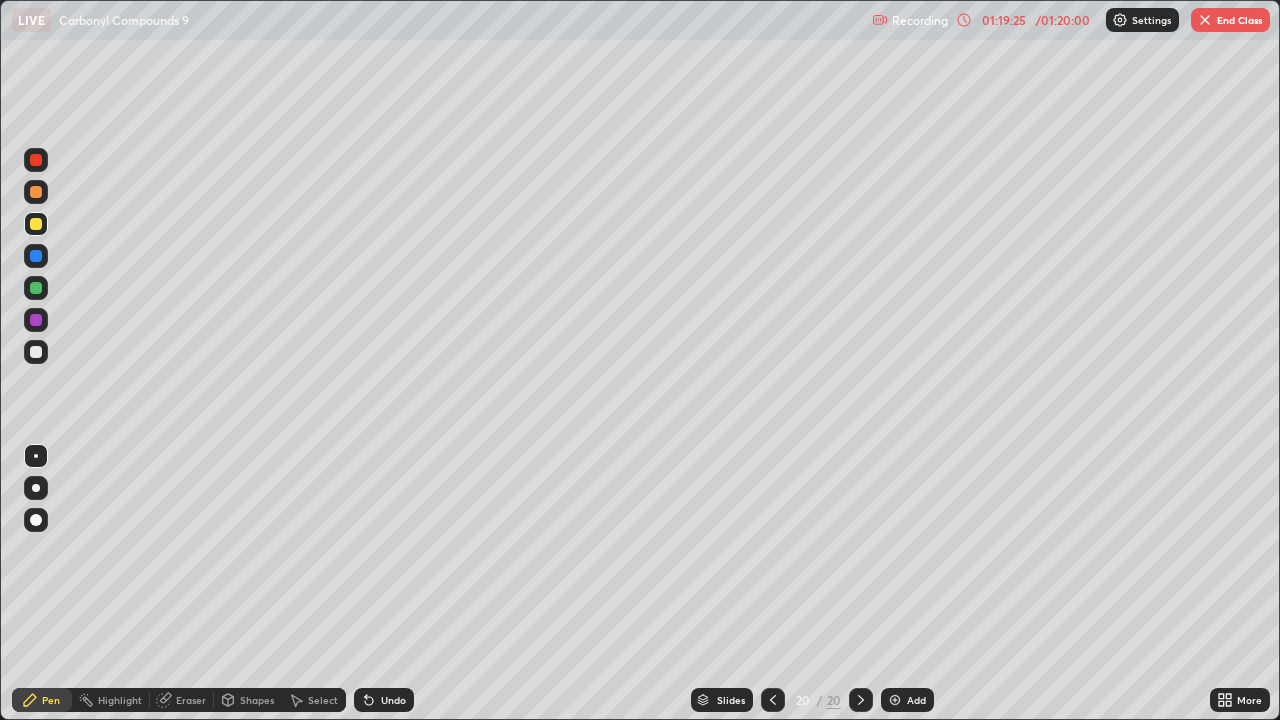 click on "End Class" at bounding box center [1230, 20] 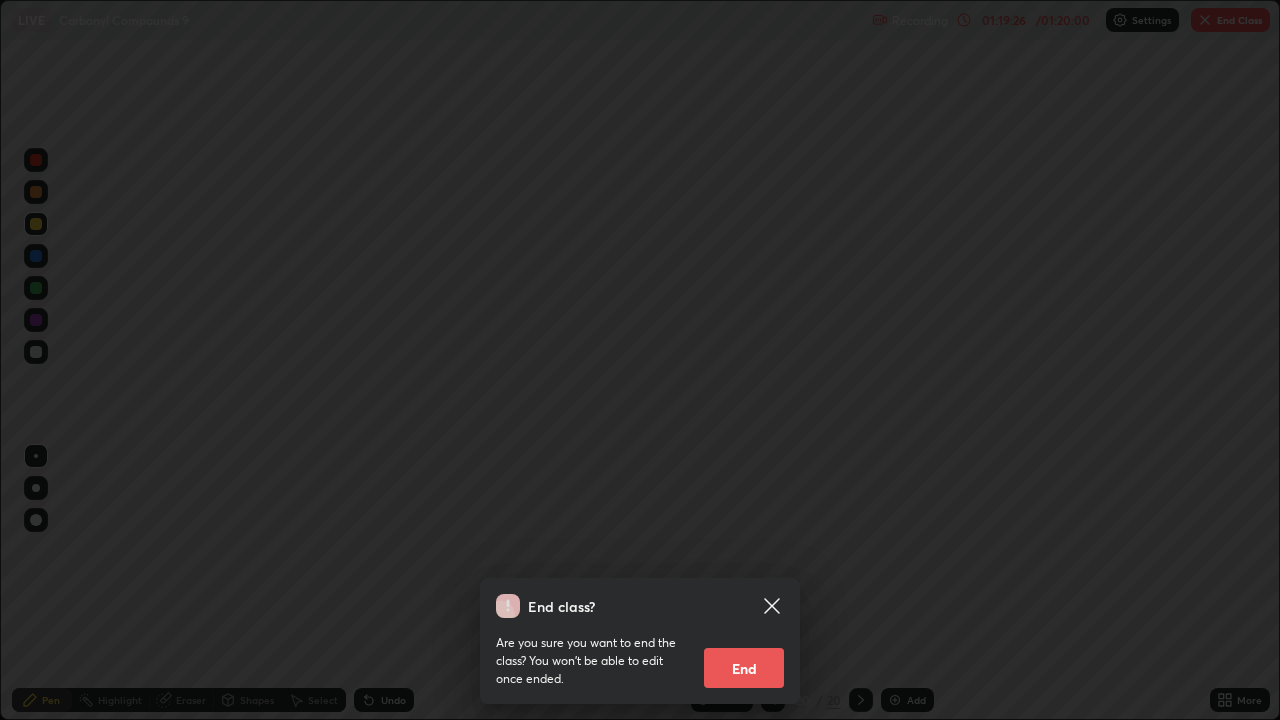click on "End" at bounding box center (744, 668) 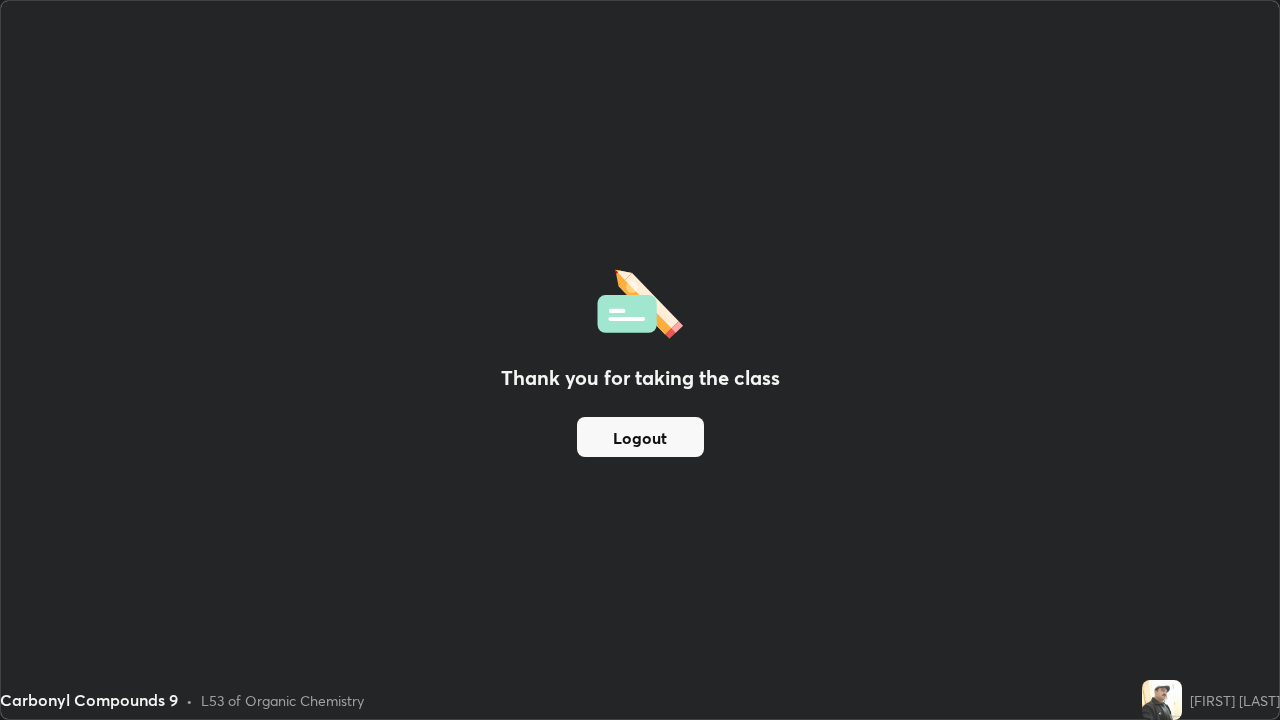 click on "Logout" at bounding box center [640, 437] 